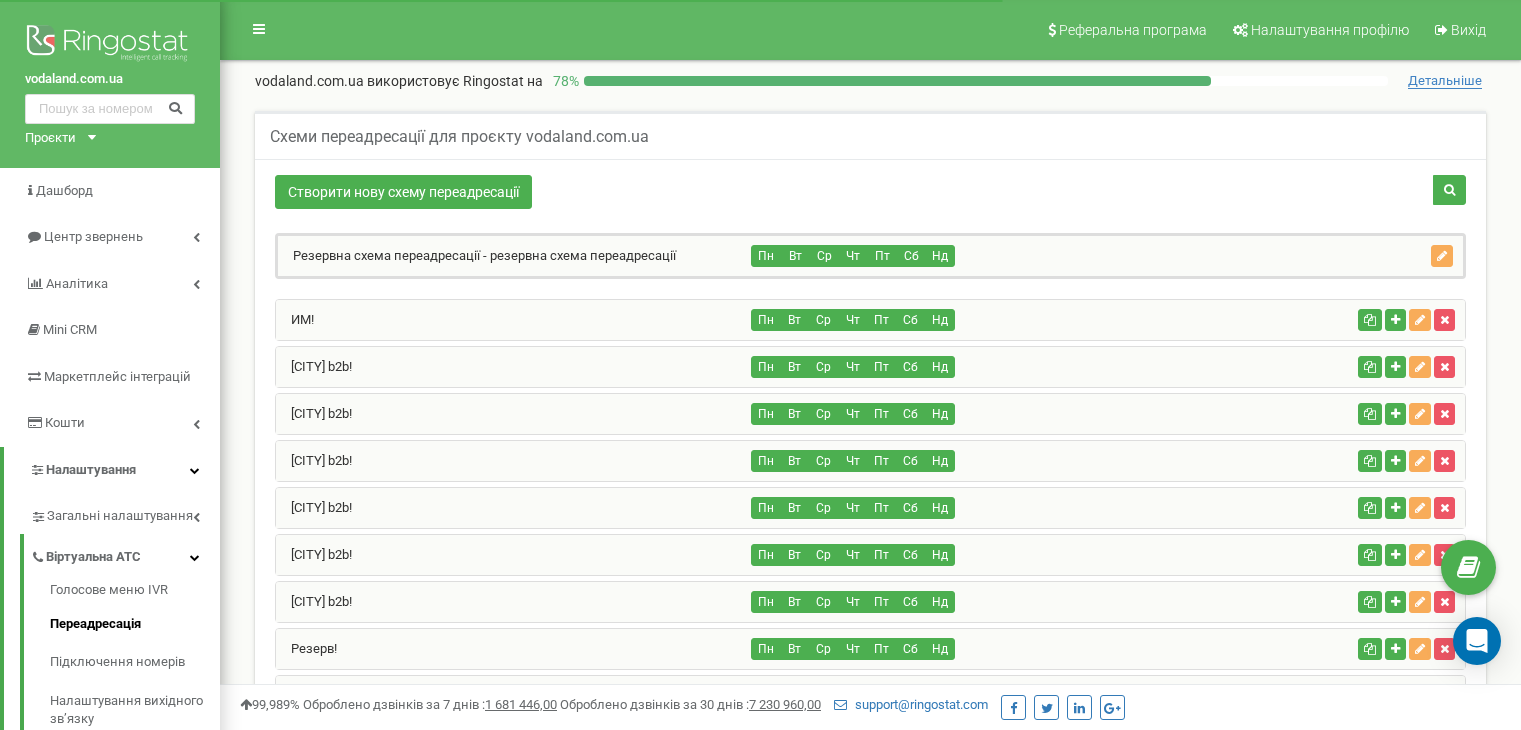 scroll, scrollTop: 200, scrollLeft: 0, axis: vertical 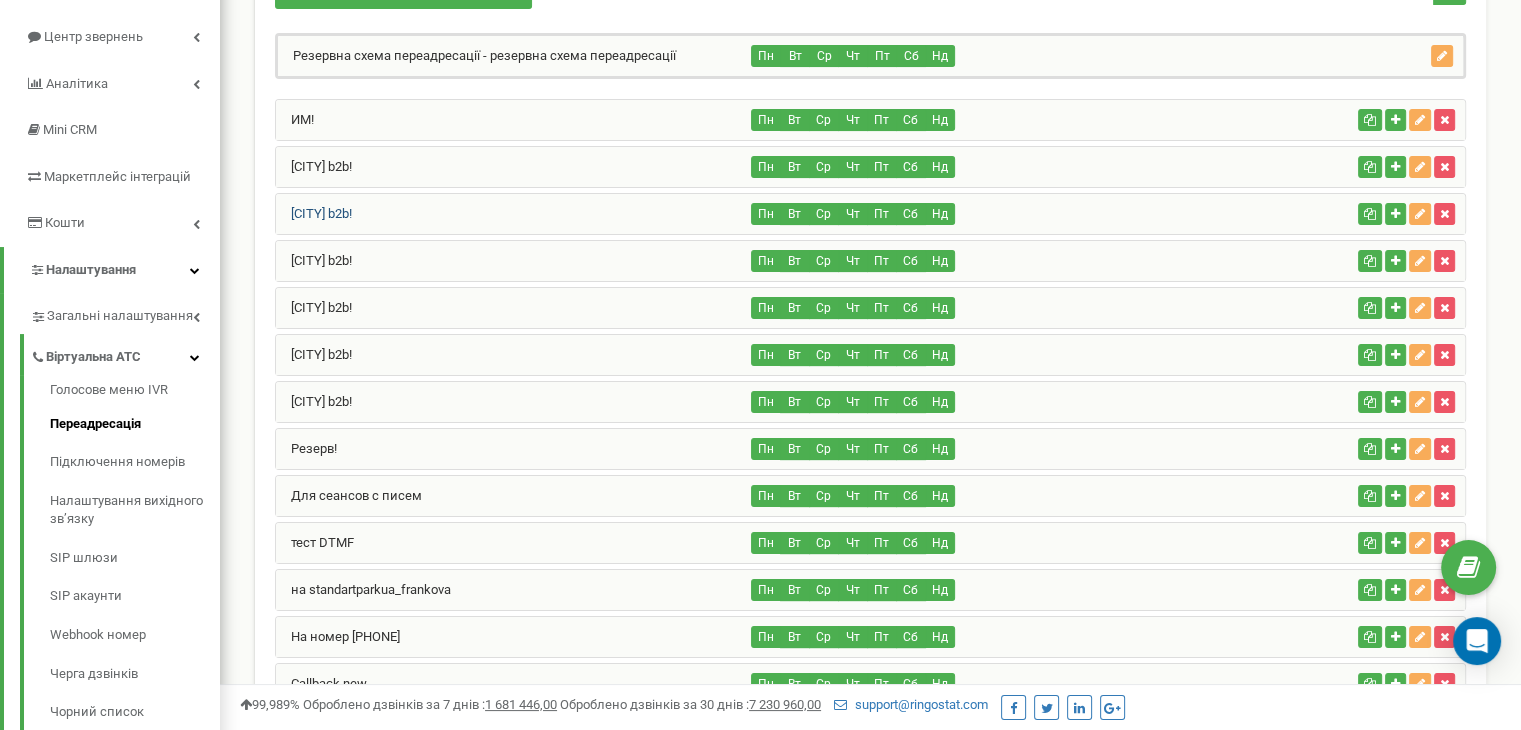 click on "Львов b2b!" at bounding box center (314, 213) 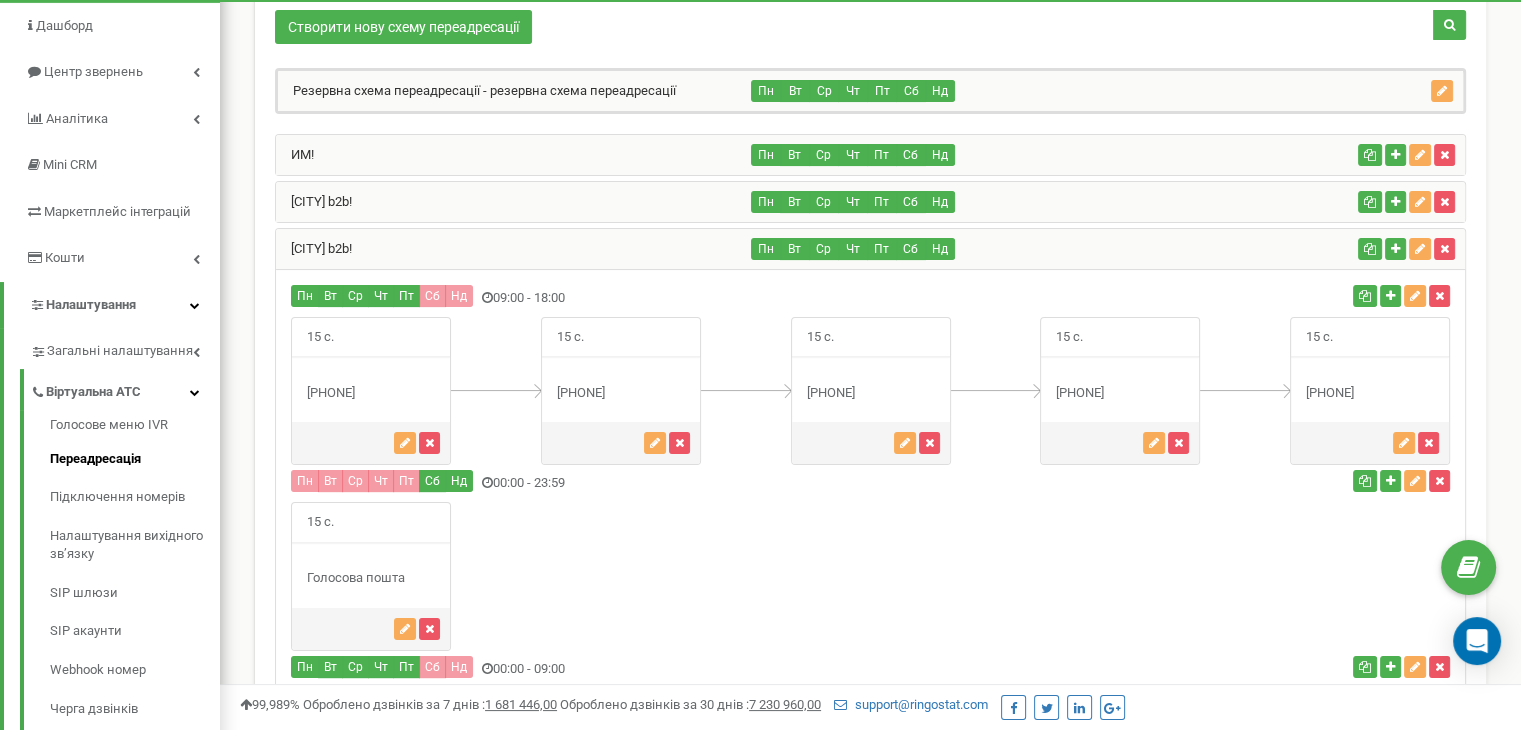 scroll, scrollTop: 200, scrollLeft: 0, axis: vertical 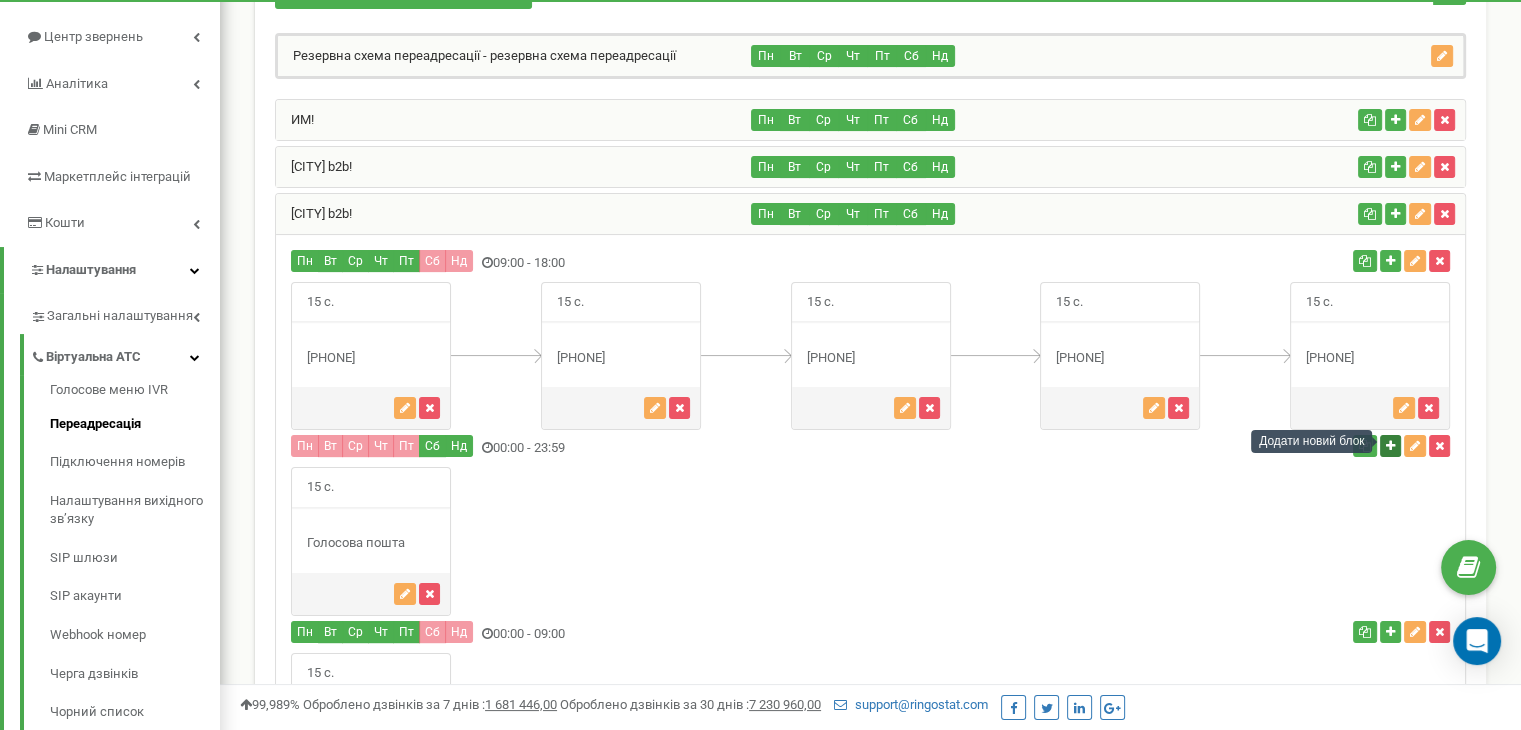 click at bounding box center (1390, 446) 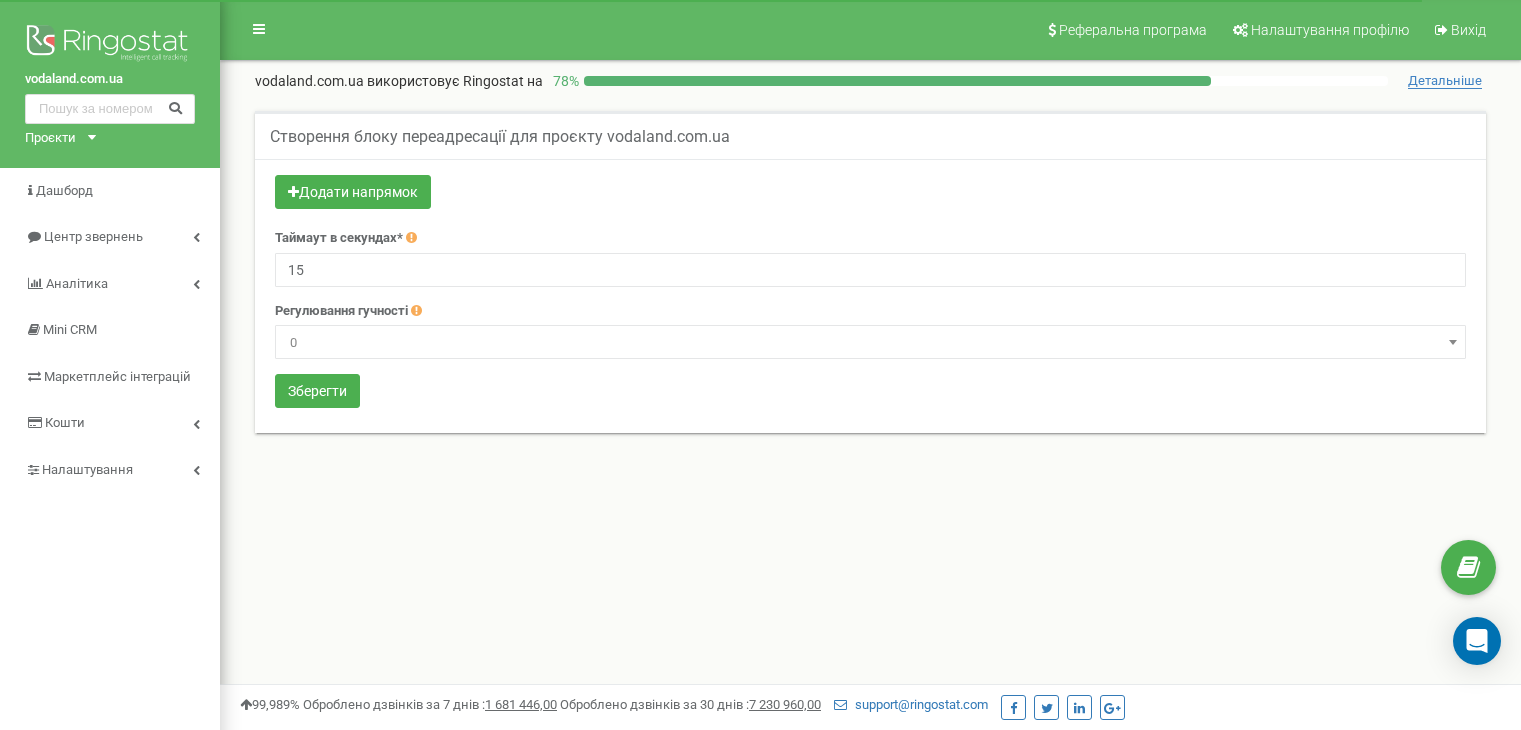 scroll, scrollTop: 0, scrollLeft: 0, axis: both 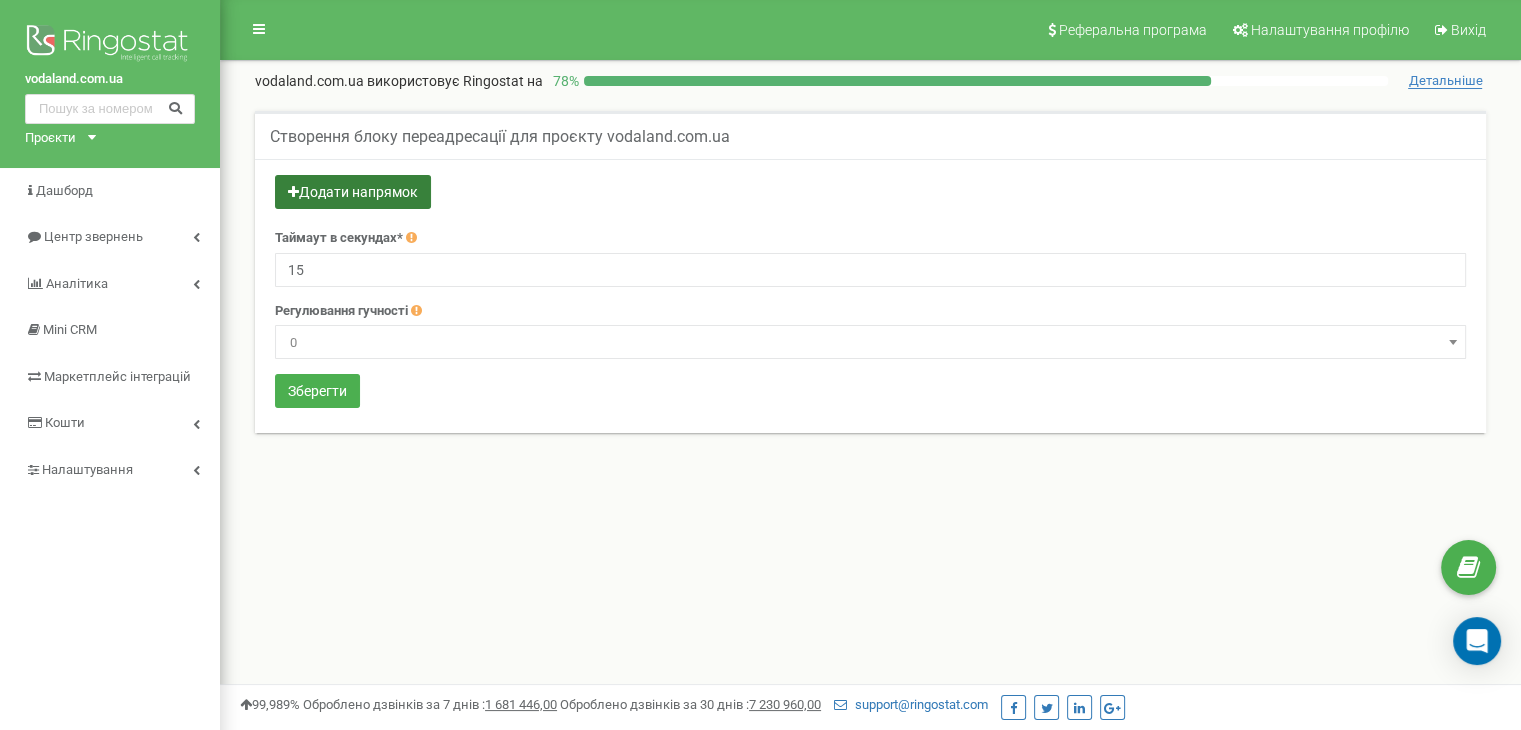 click on "Додати напрямок" at bounding box center (353, 192) 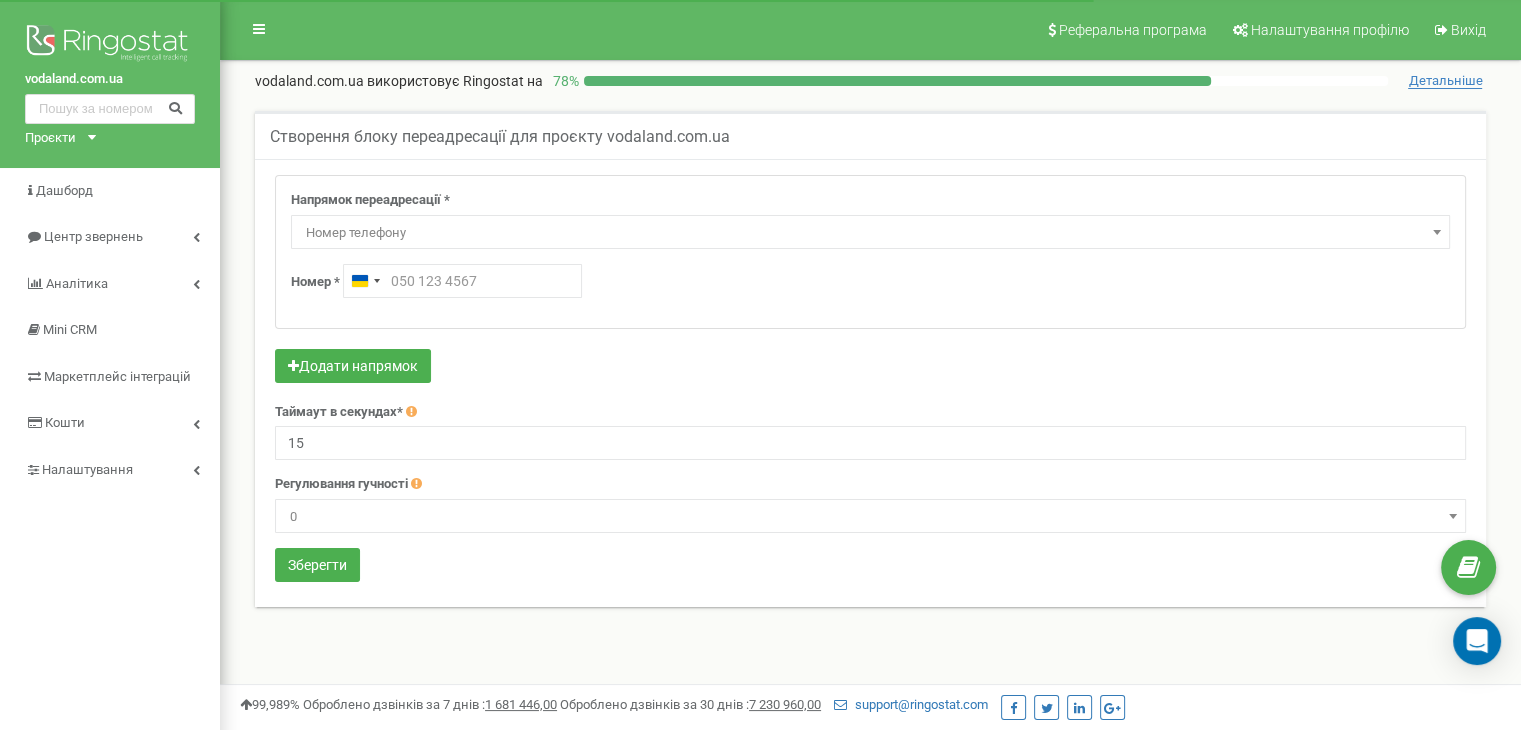 click on "Номер телефону" at bounding box center (870, 233) 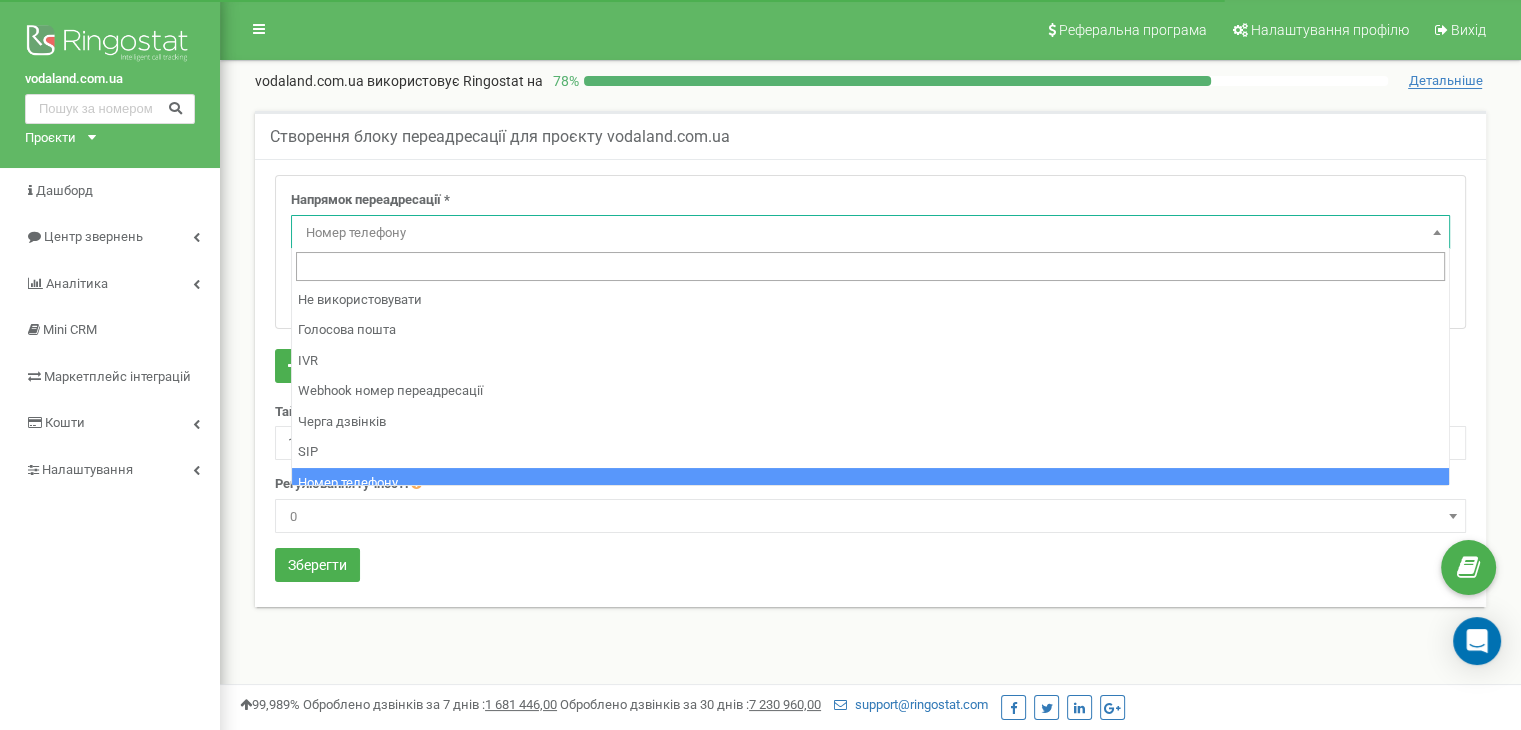 click on "Номер телефону" at bounding box center (870, 233) 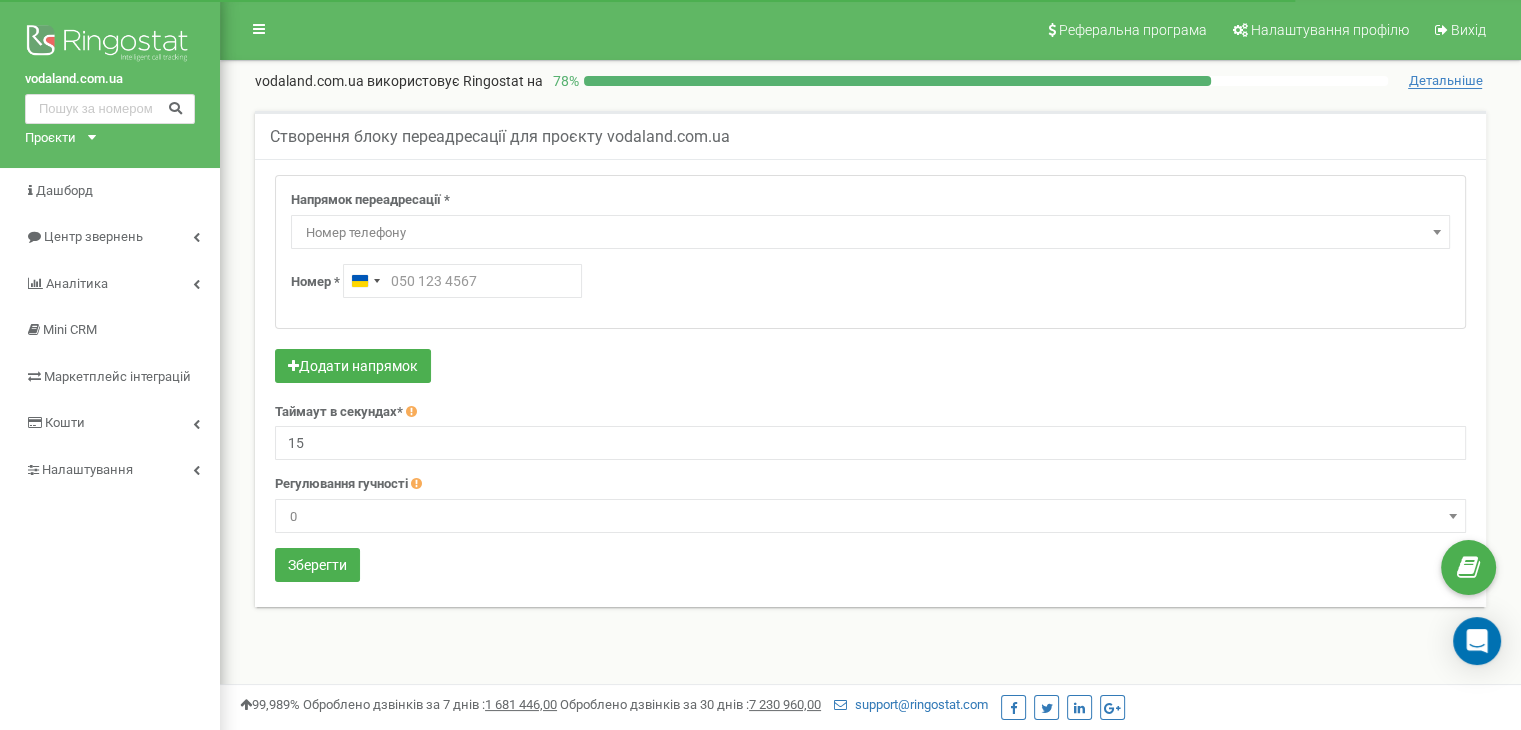 click on "Номер телефону" at bounding box center (870, 233) 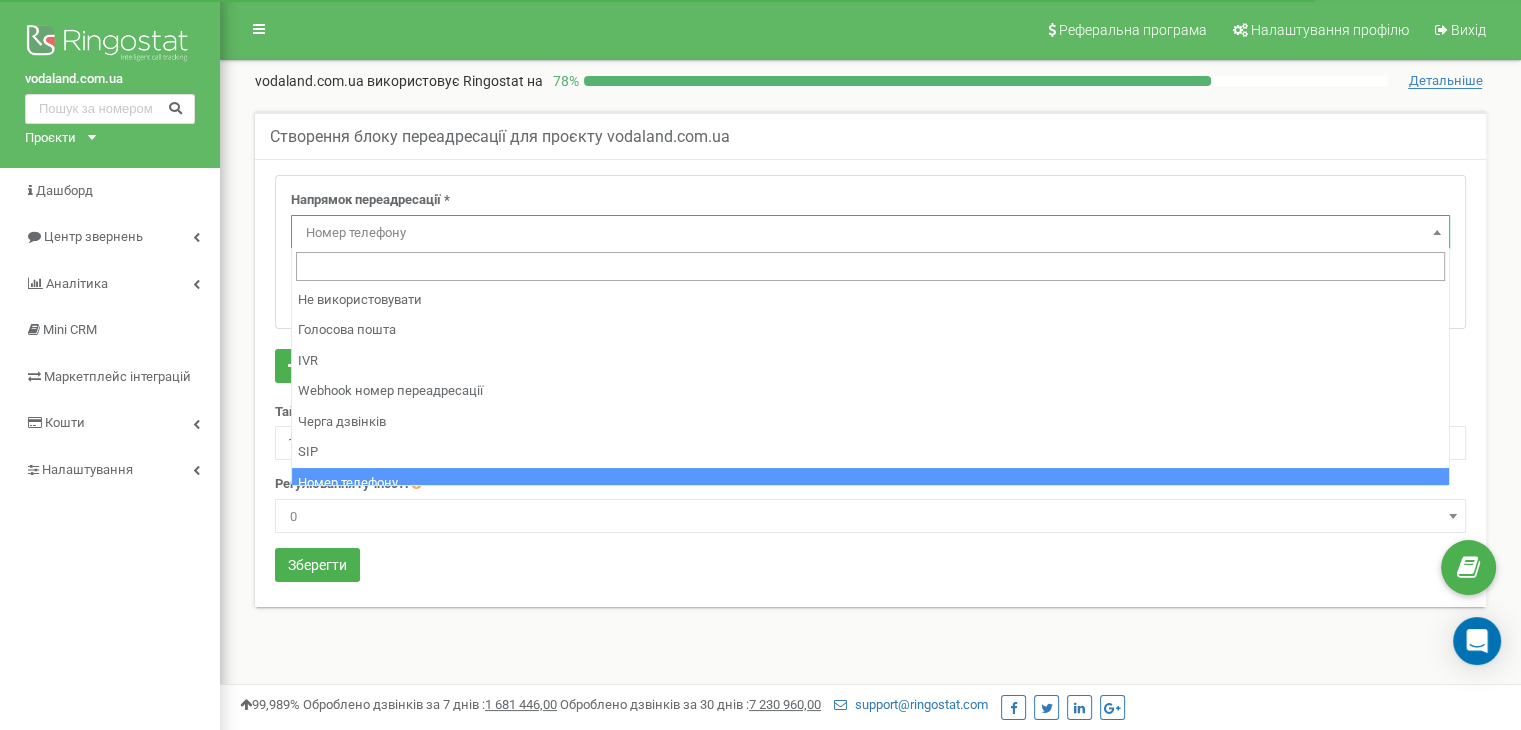 scroll, scrollTop: 136, scrollLeft: 0, axis: vertical 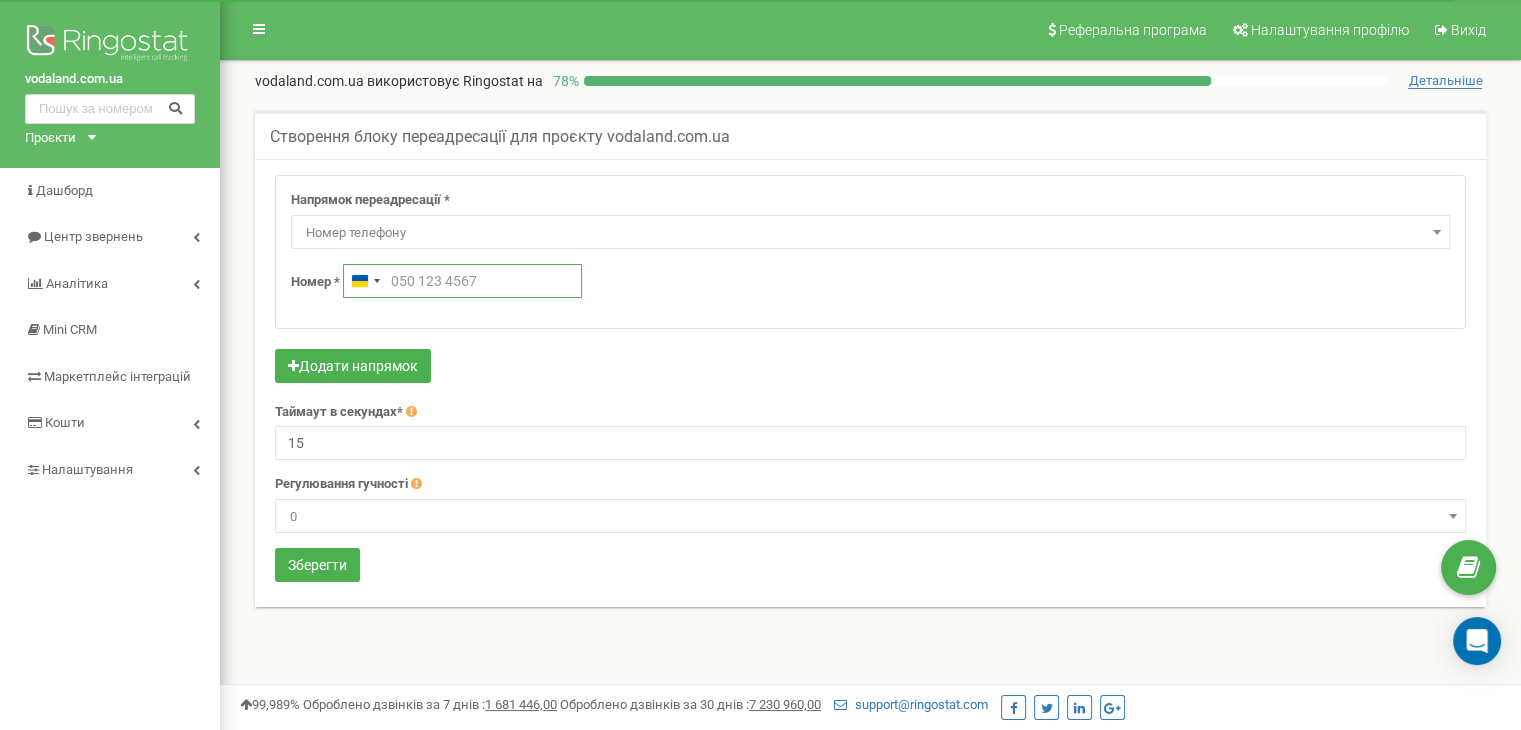 click at bounding box center [462, 281] 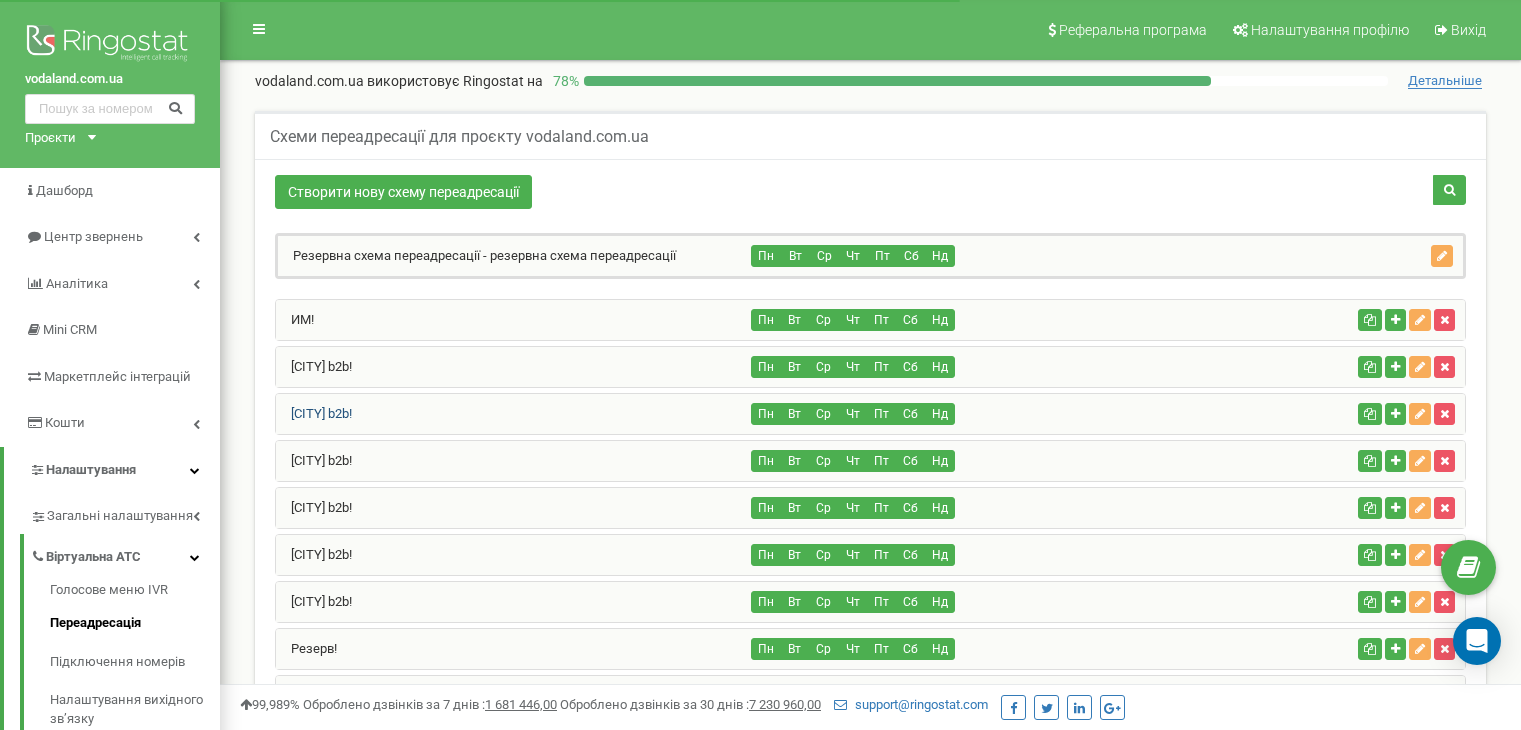 scroll, scrollTop: 200, scrollLeft: 0, axis: vertical 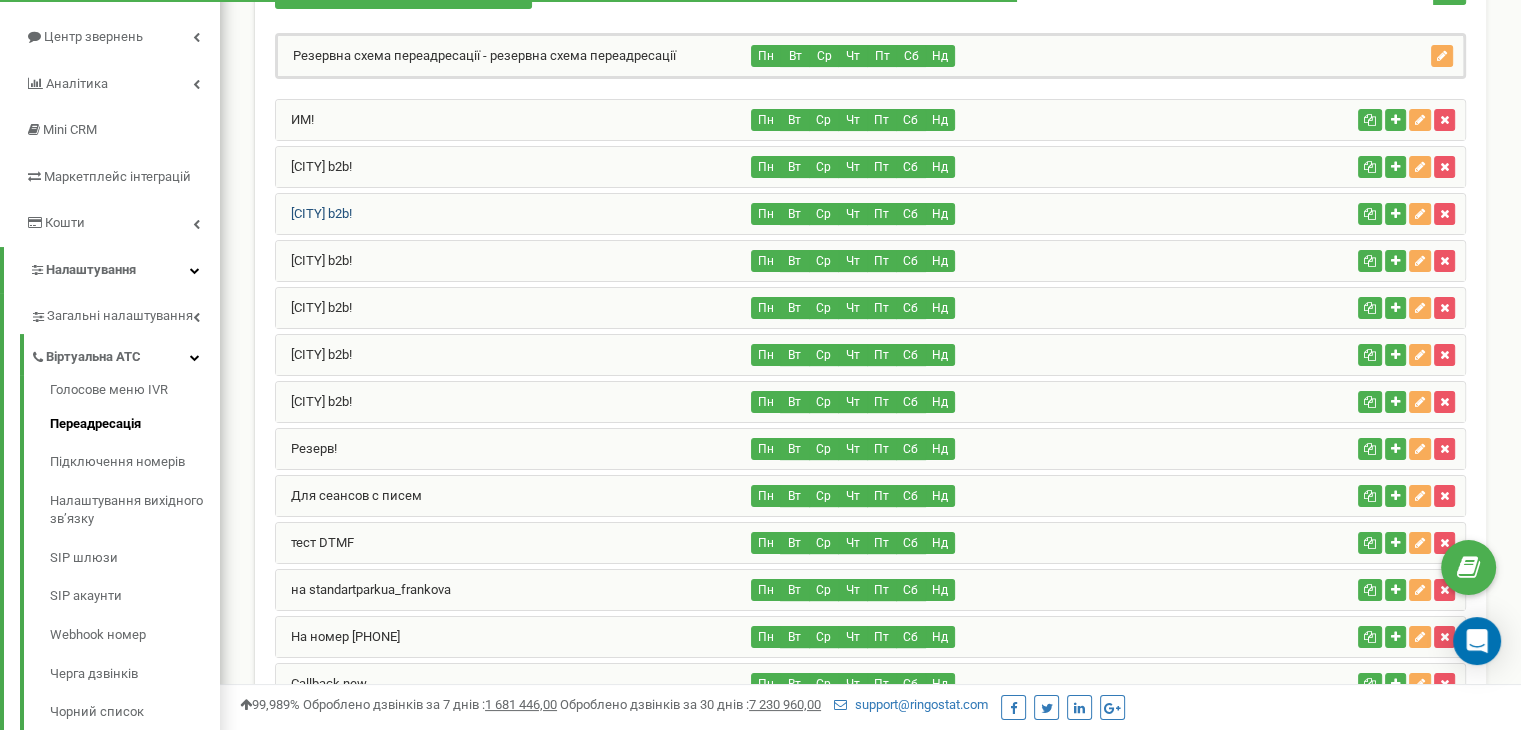 click on "Львов b2b!" at bounding box center (314, 213) 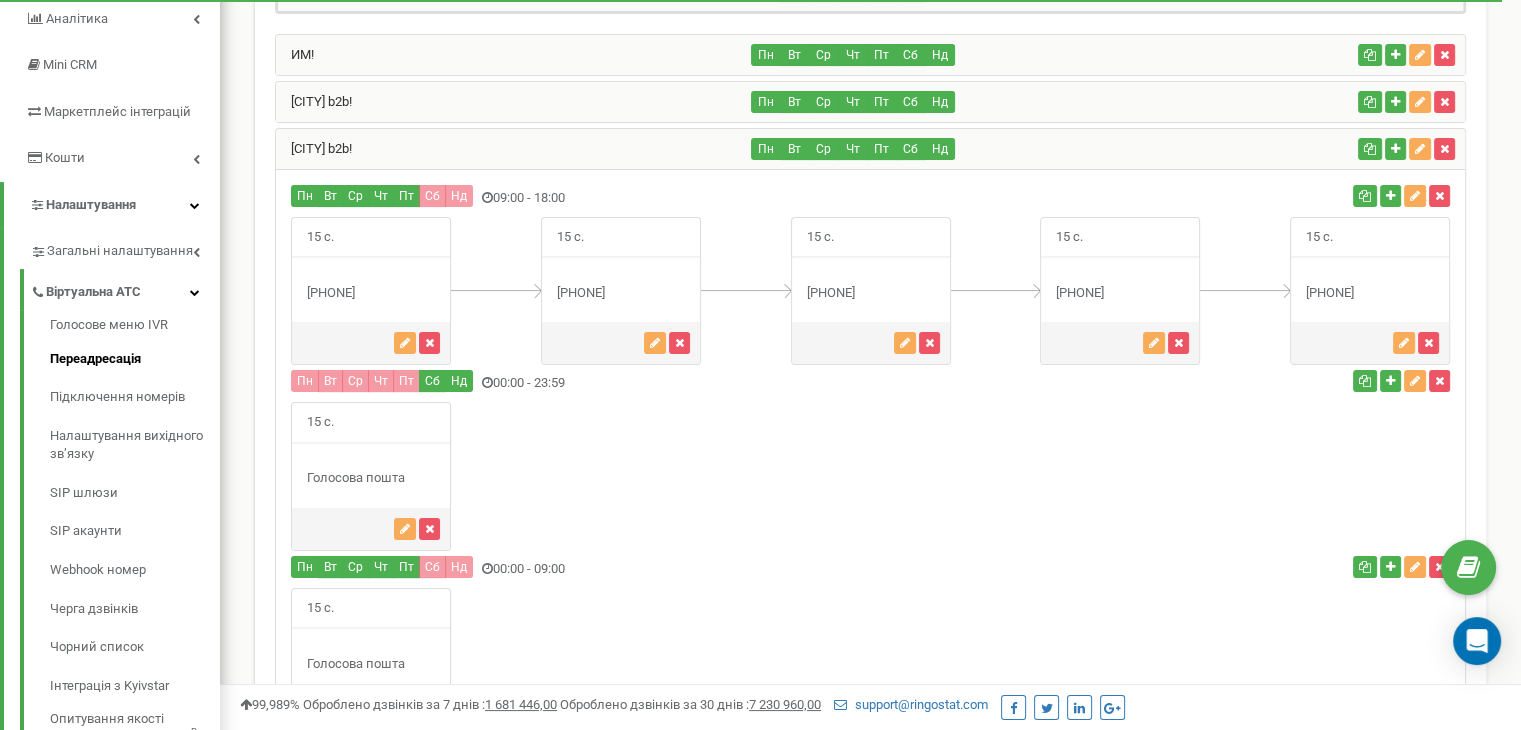 scroll, scrollTop: 300, scrollLeft: 0, axis: vertical 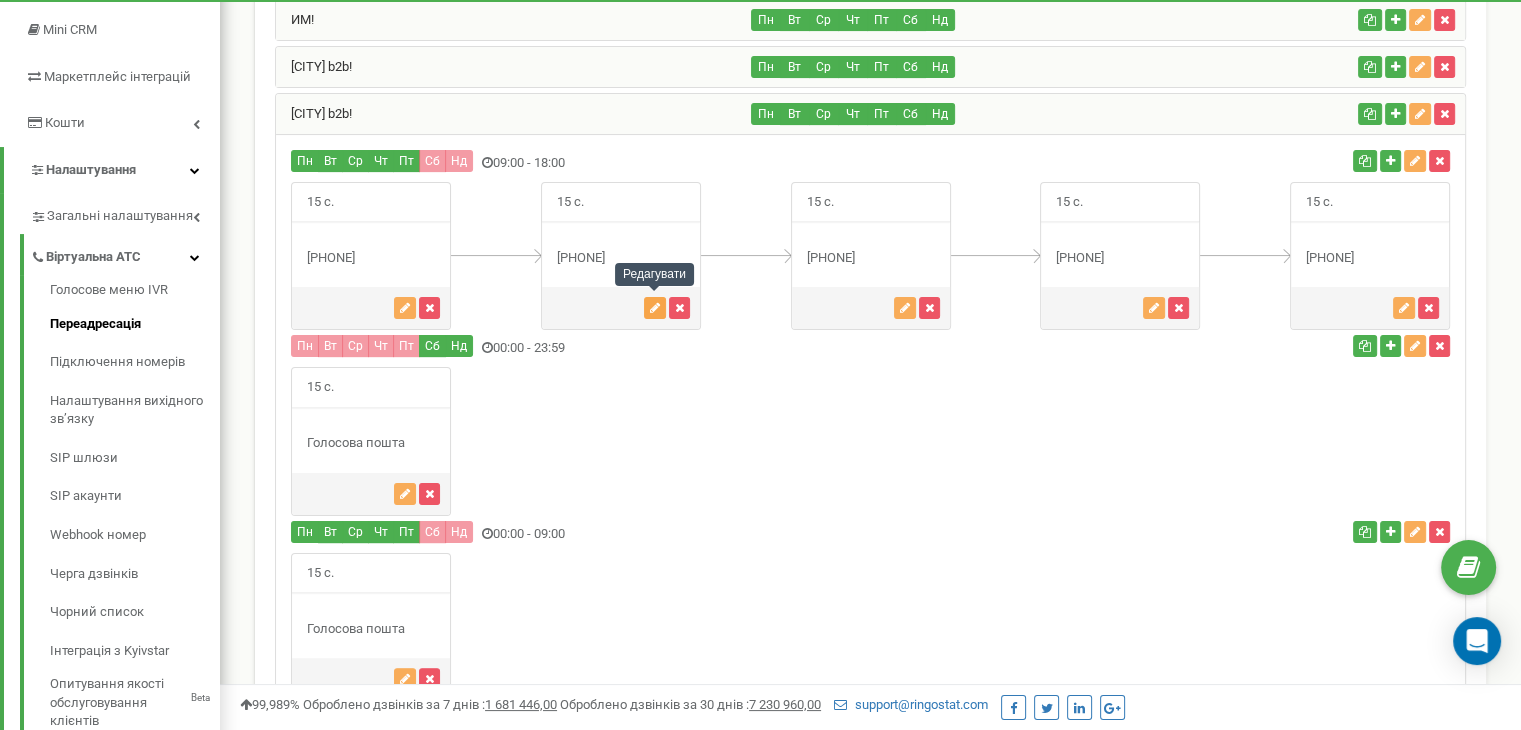 click at bounding box center [655, 308] 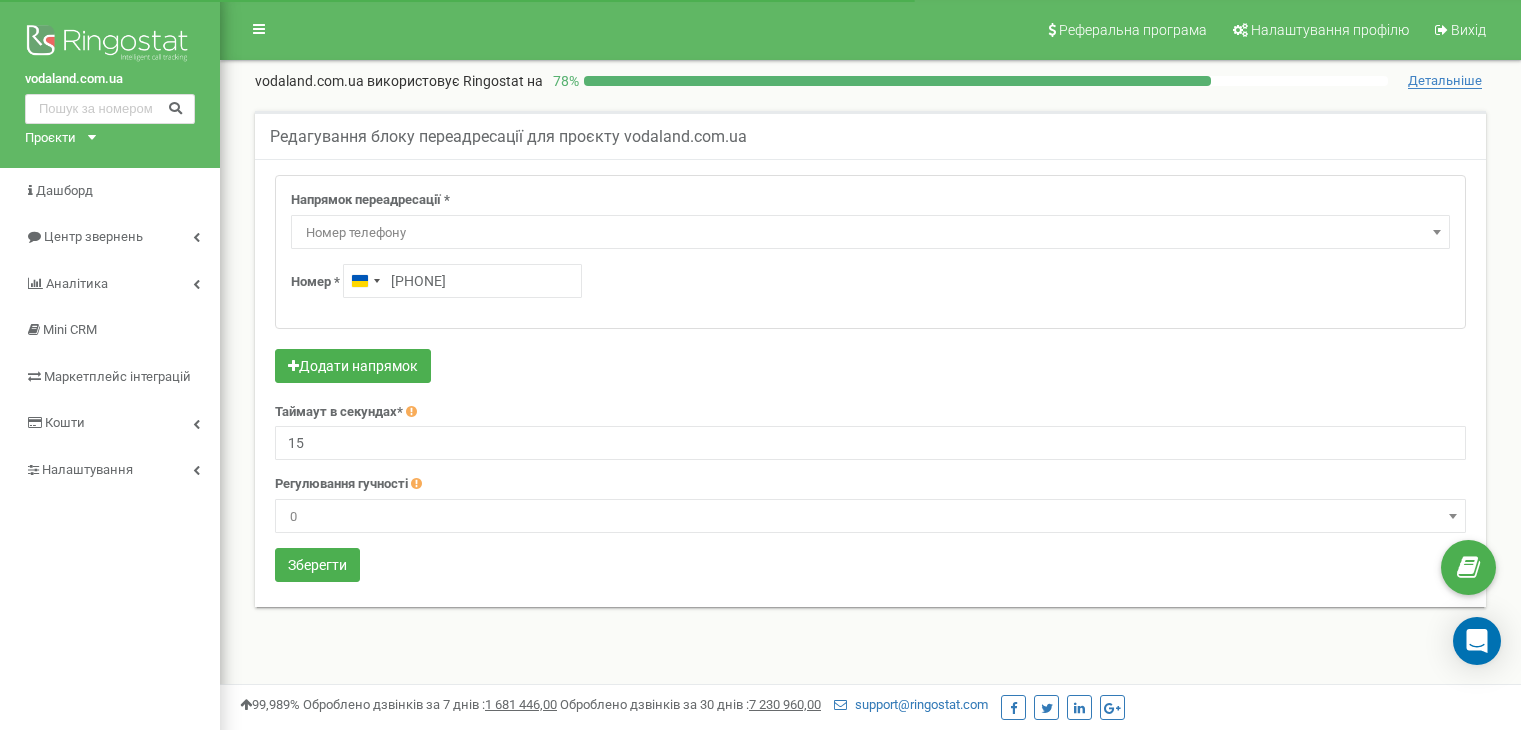 scroll, scrollTop: 0, scrollLeft: 0, axis: both 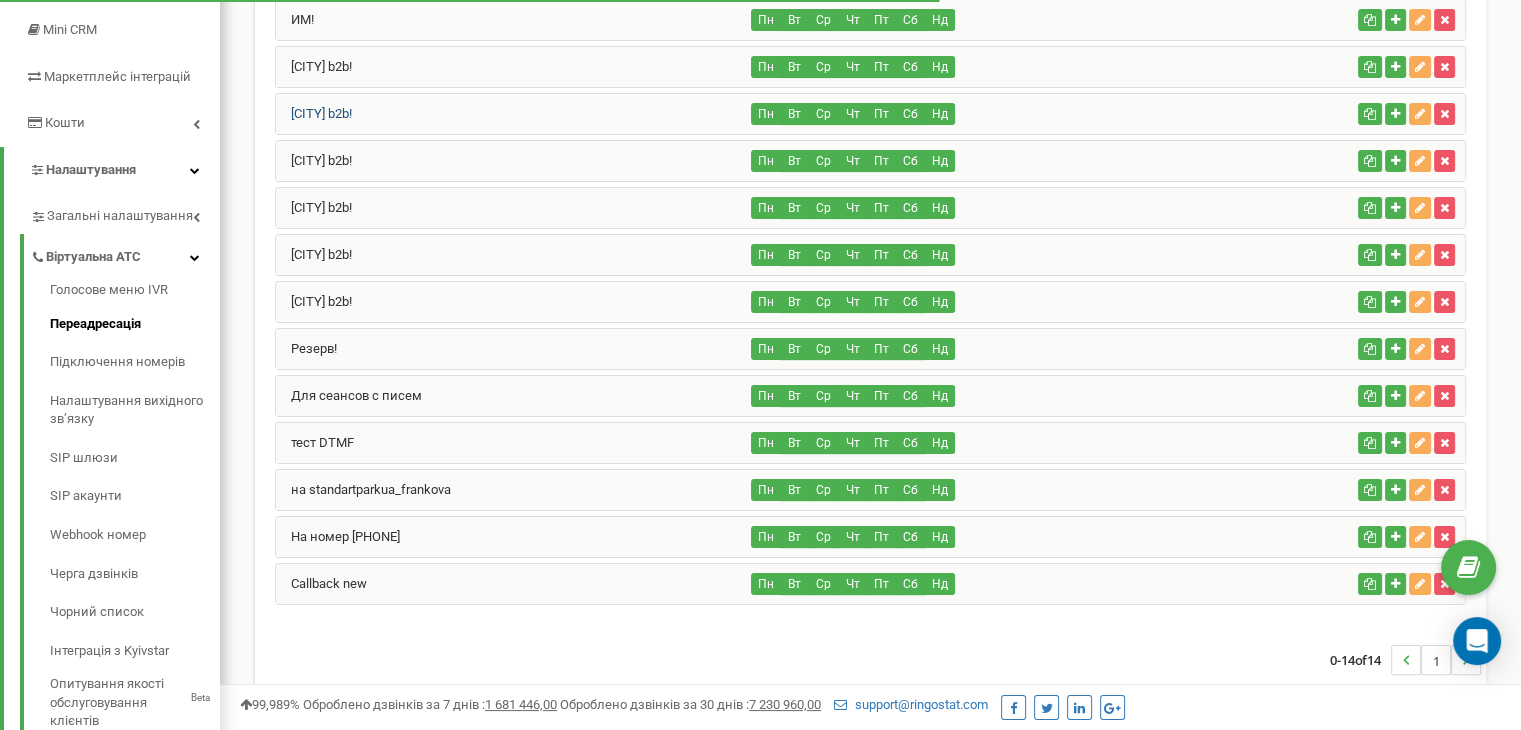 click on "[CITY] b2b!" at bounding box center [314, 113] 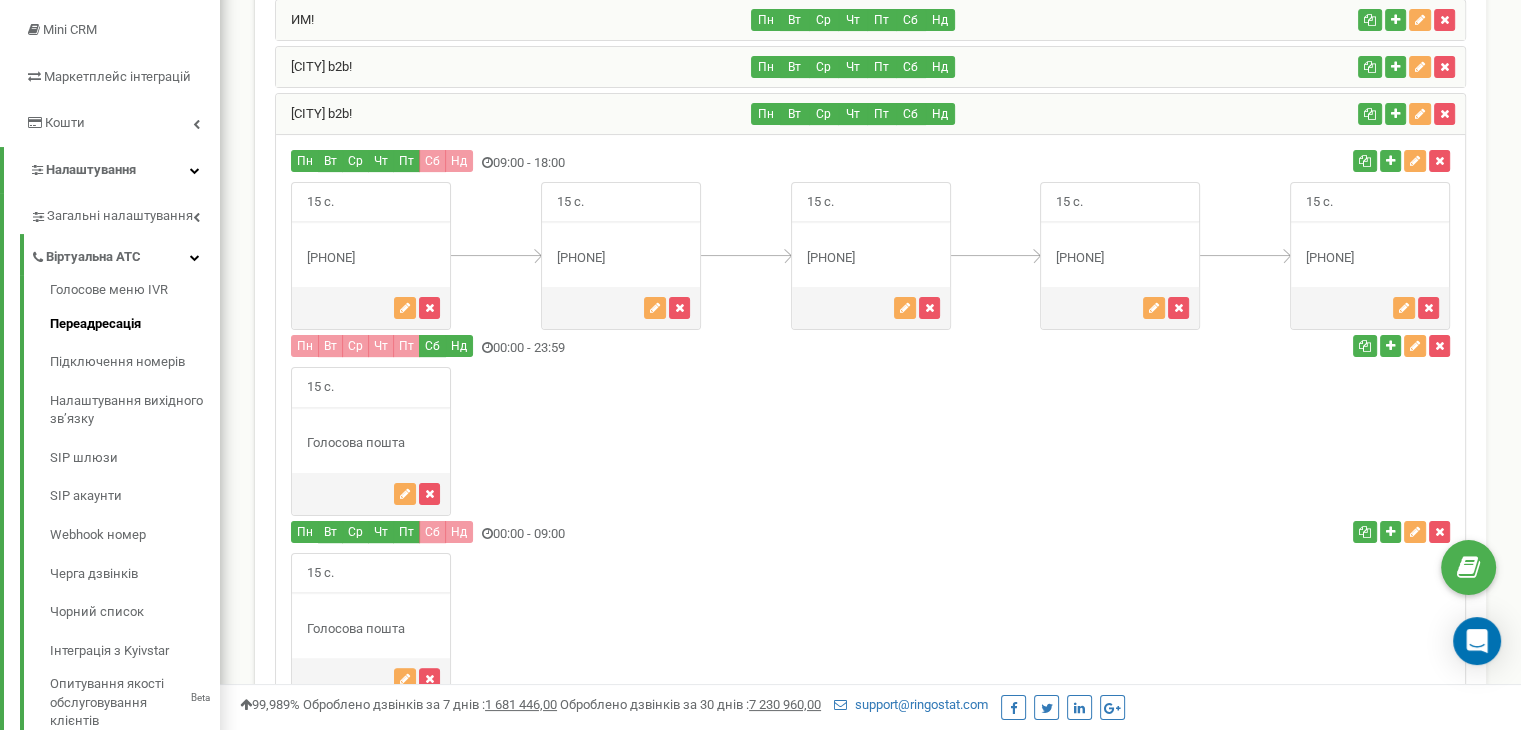 drag, startPoint x: 1476, startPoint y: 417, endPoint x: 1475, endPoint y: 8, distance: 409.00122 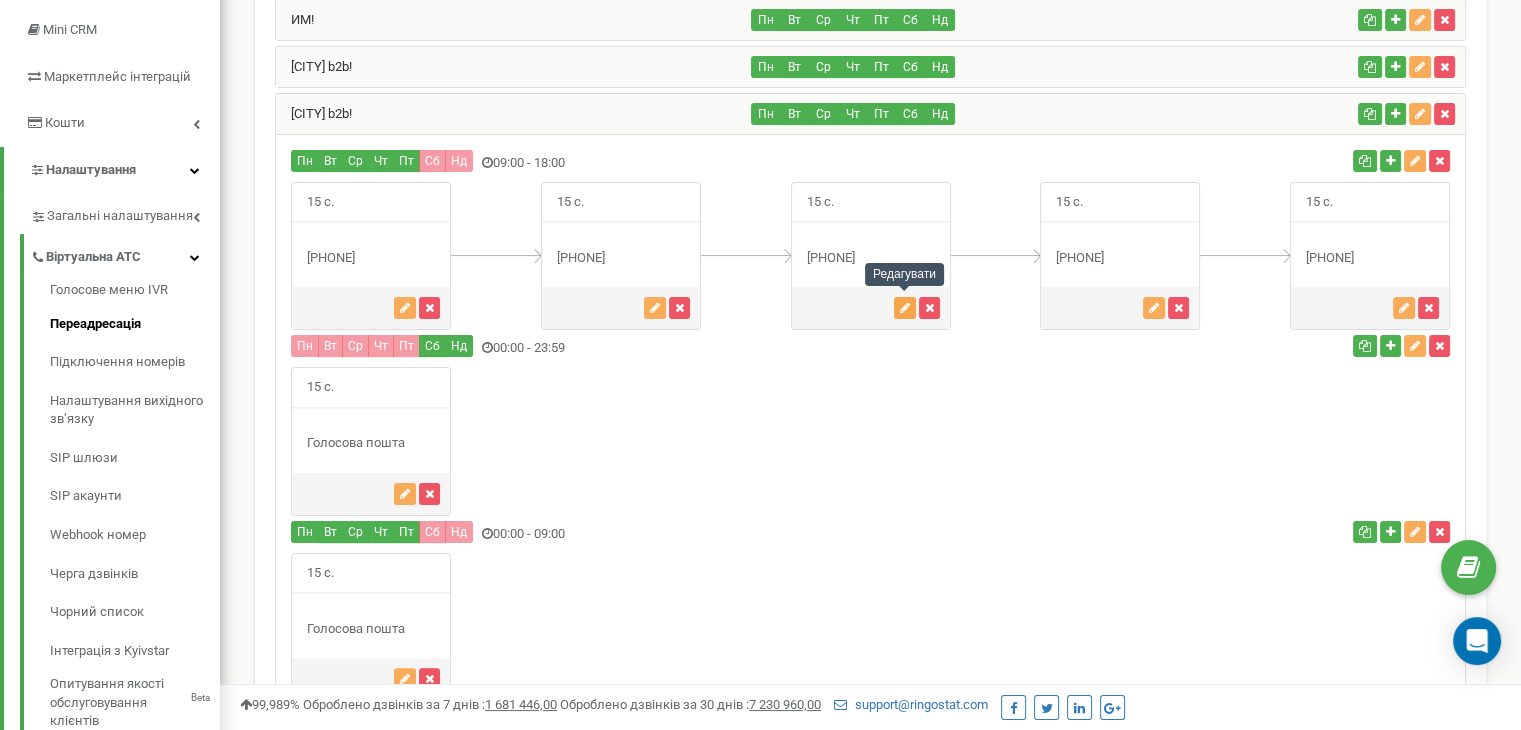 click at bounding box center [905, 308] 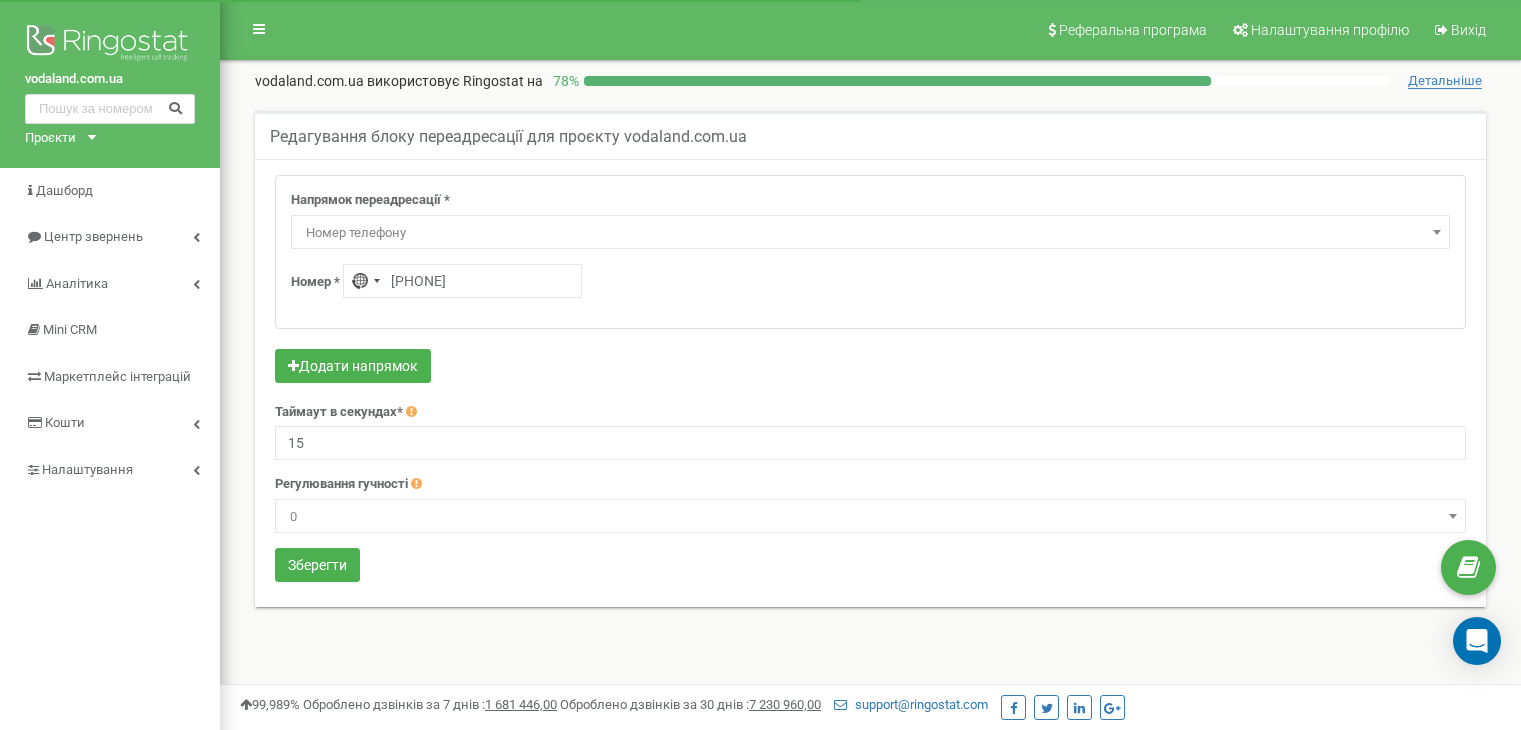 scroll, scrollTop: 0, scrollLeft: 0, axis: both 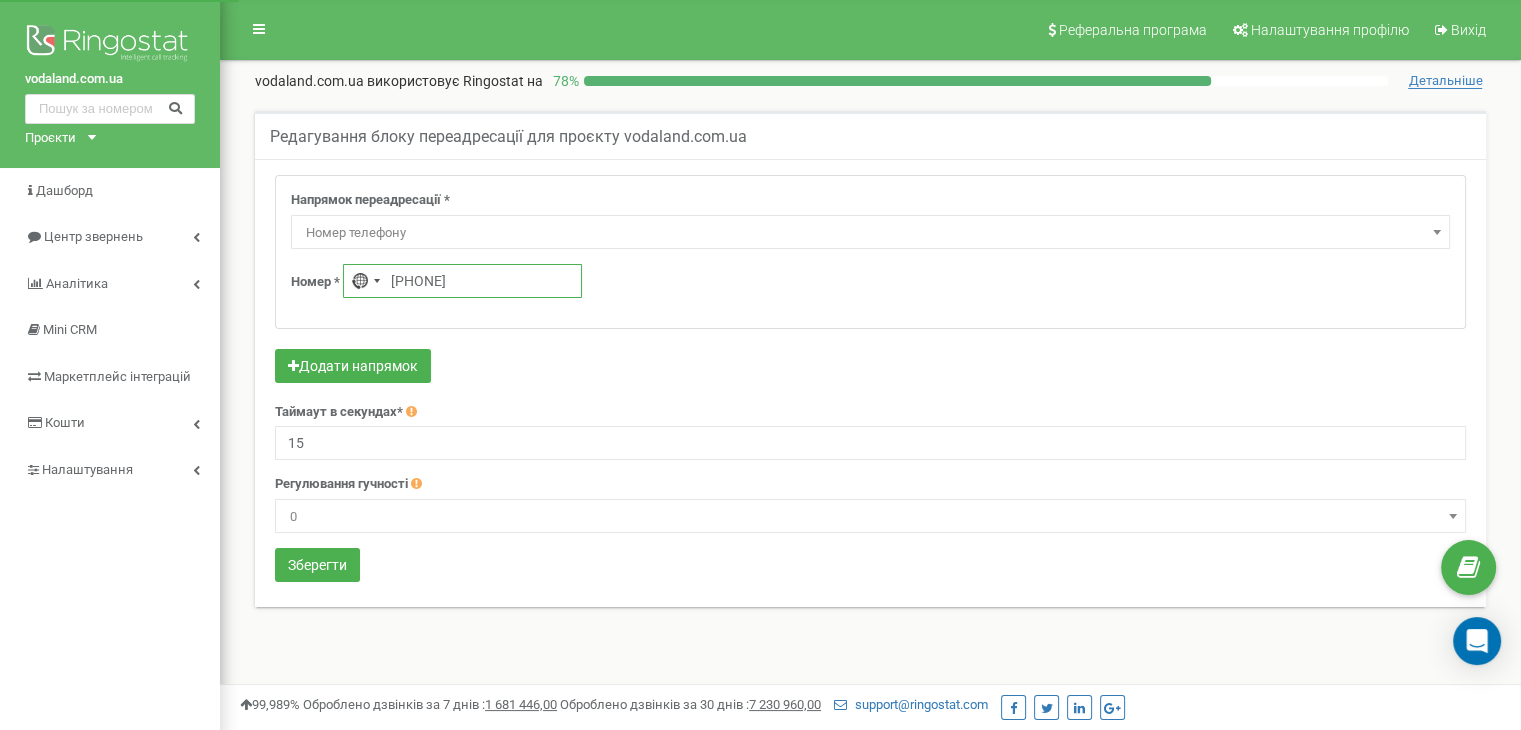 drag, startPoint x: 533, startPoint y: 281, endPoint x: 402, endPoint y: 273, distance: 131.24405 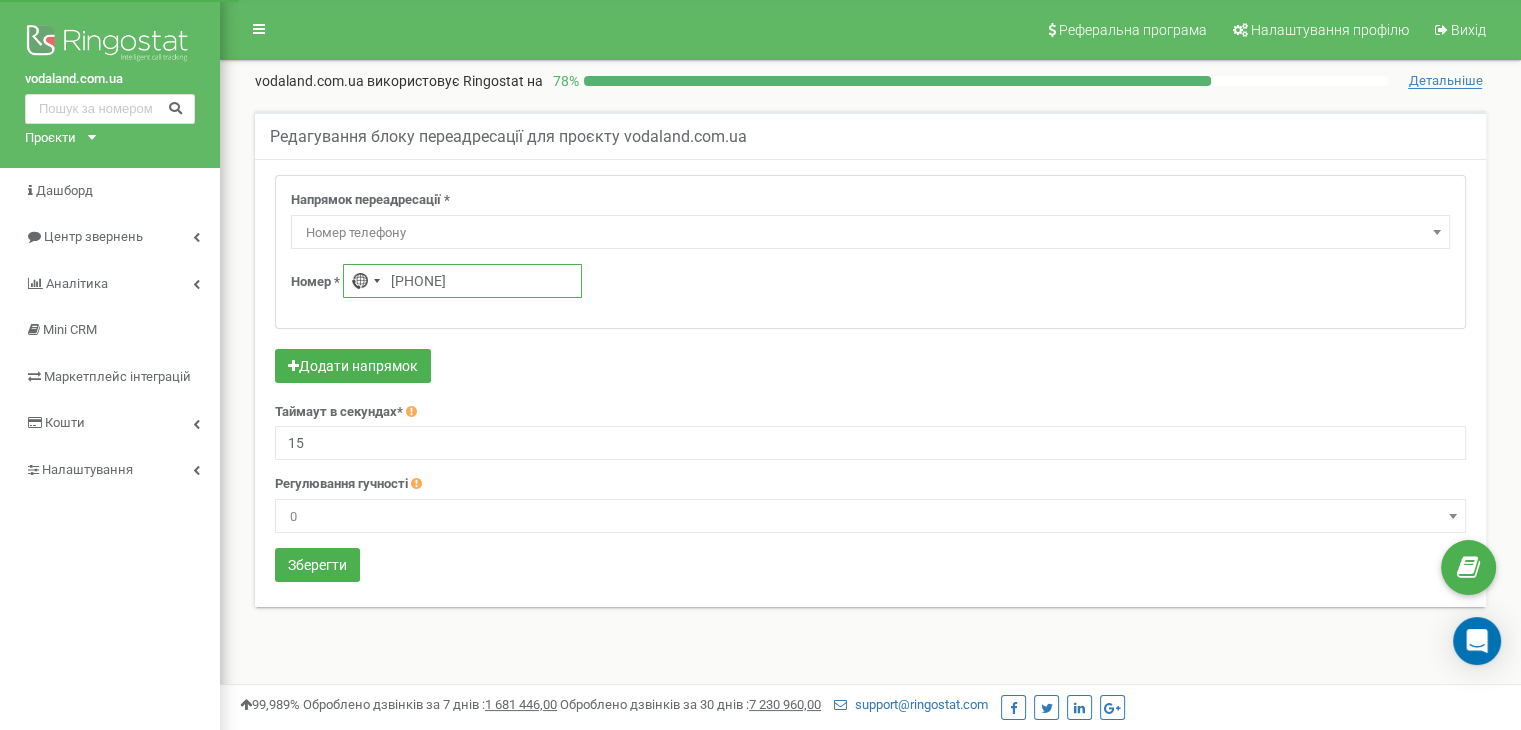 click on "+0675361424" at bounding box center [462, 281] 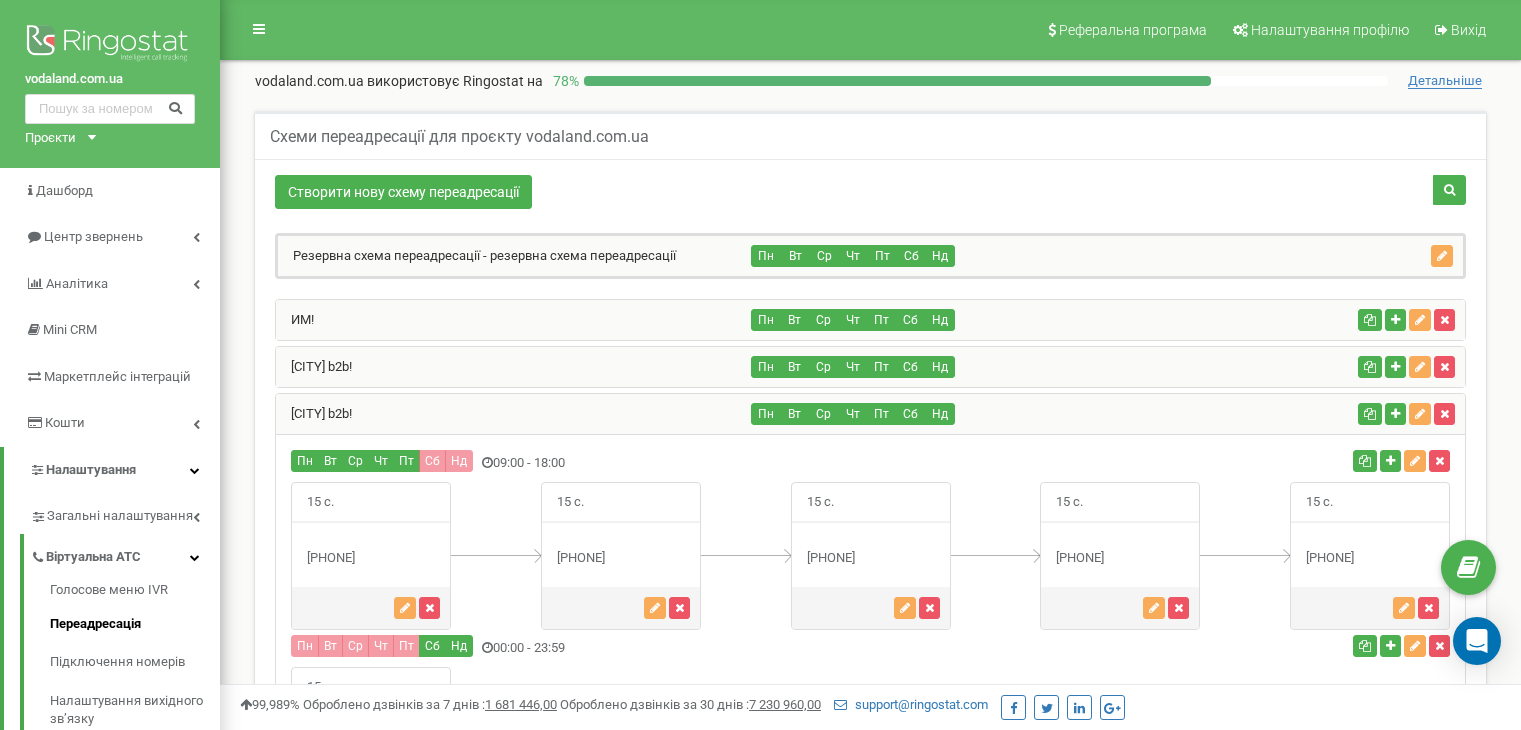scroll, scrollTop: 300, scrollLeft: 0, axis: vertical 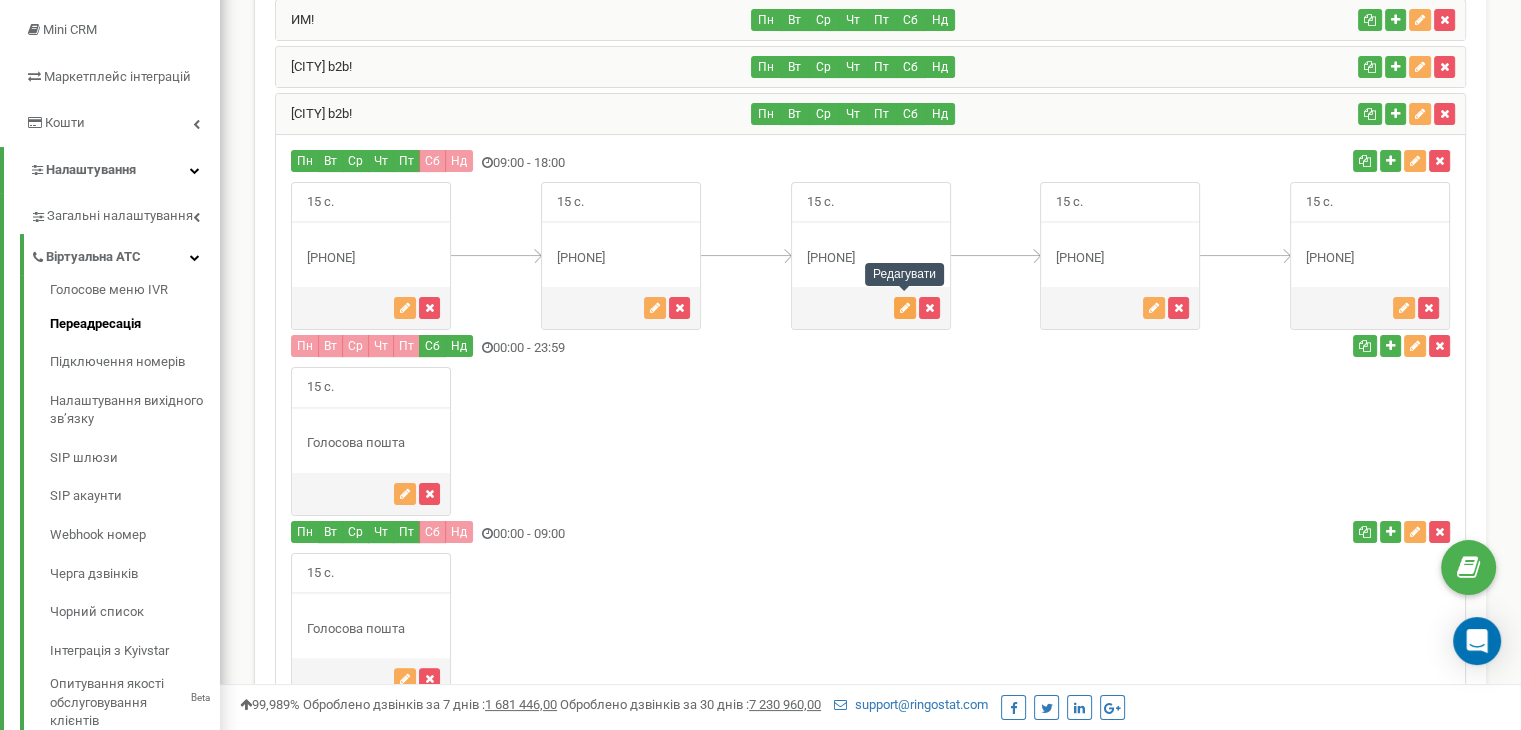 click at bounding box center [905, 308] 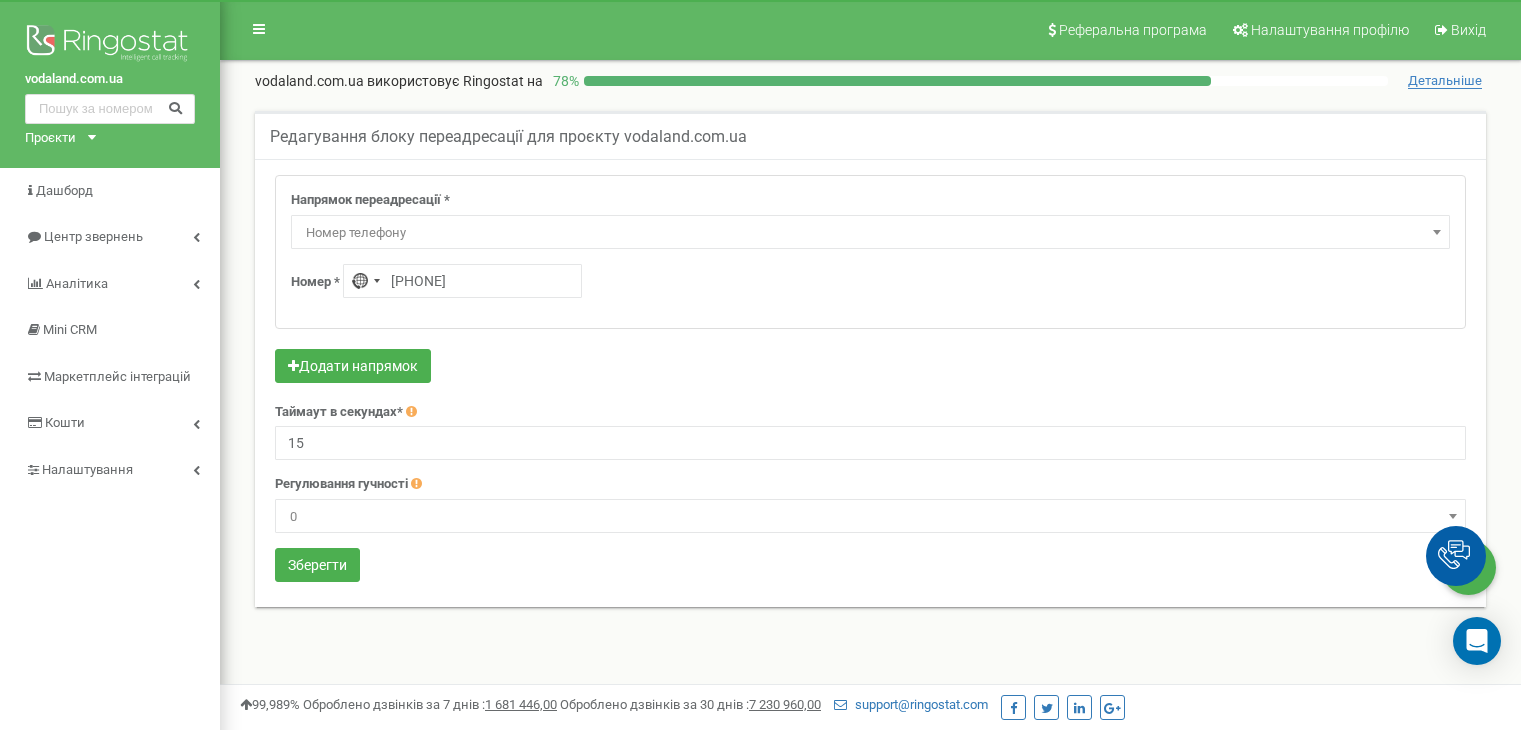 scroll, scrollTop: 0, scrollLeft: 0, axis: both 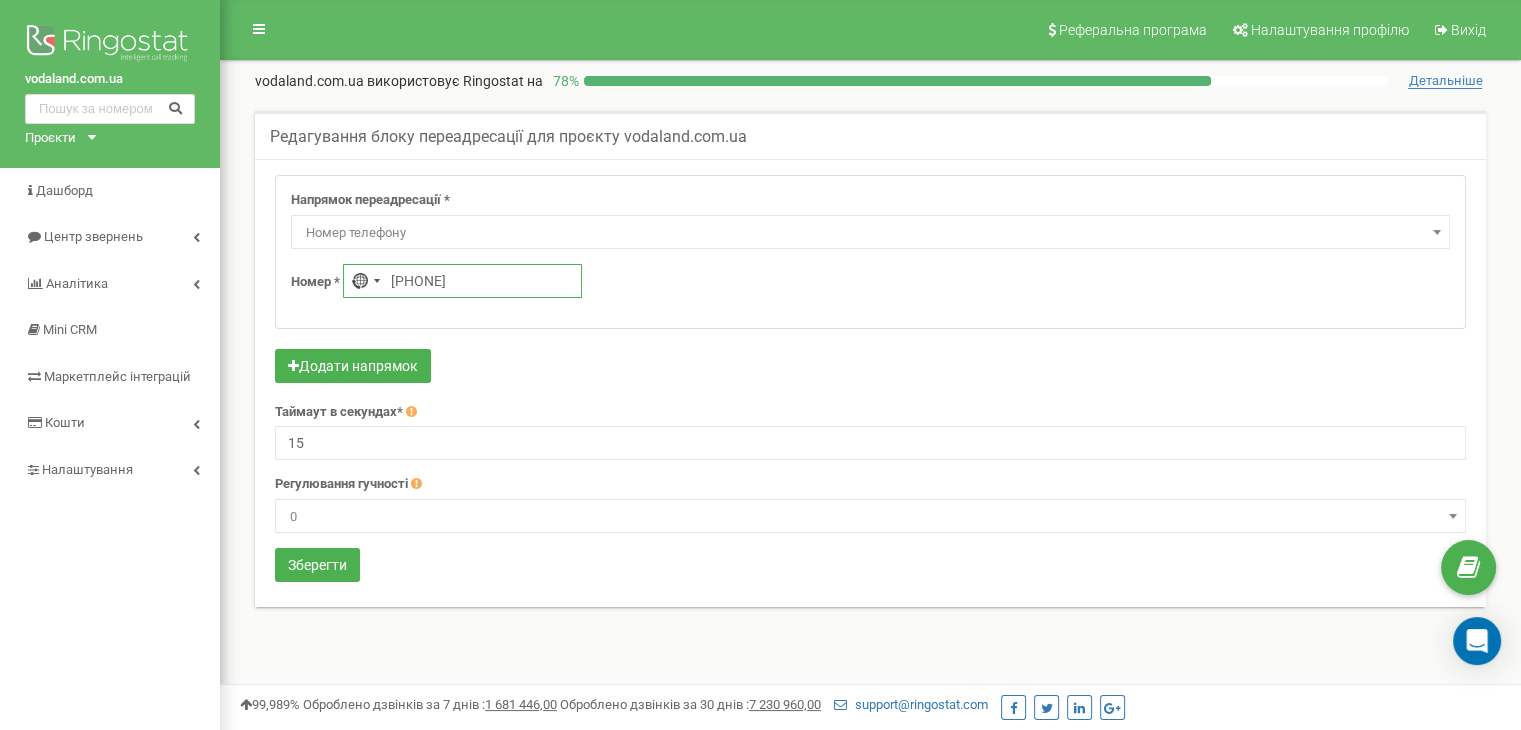 click on "[PHONE]" at bounding box center (462, 281) 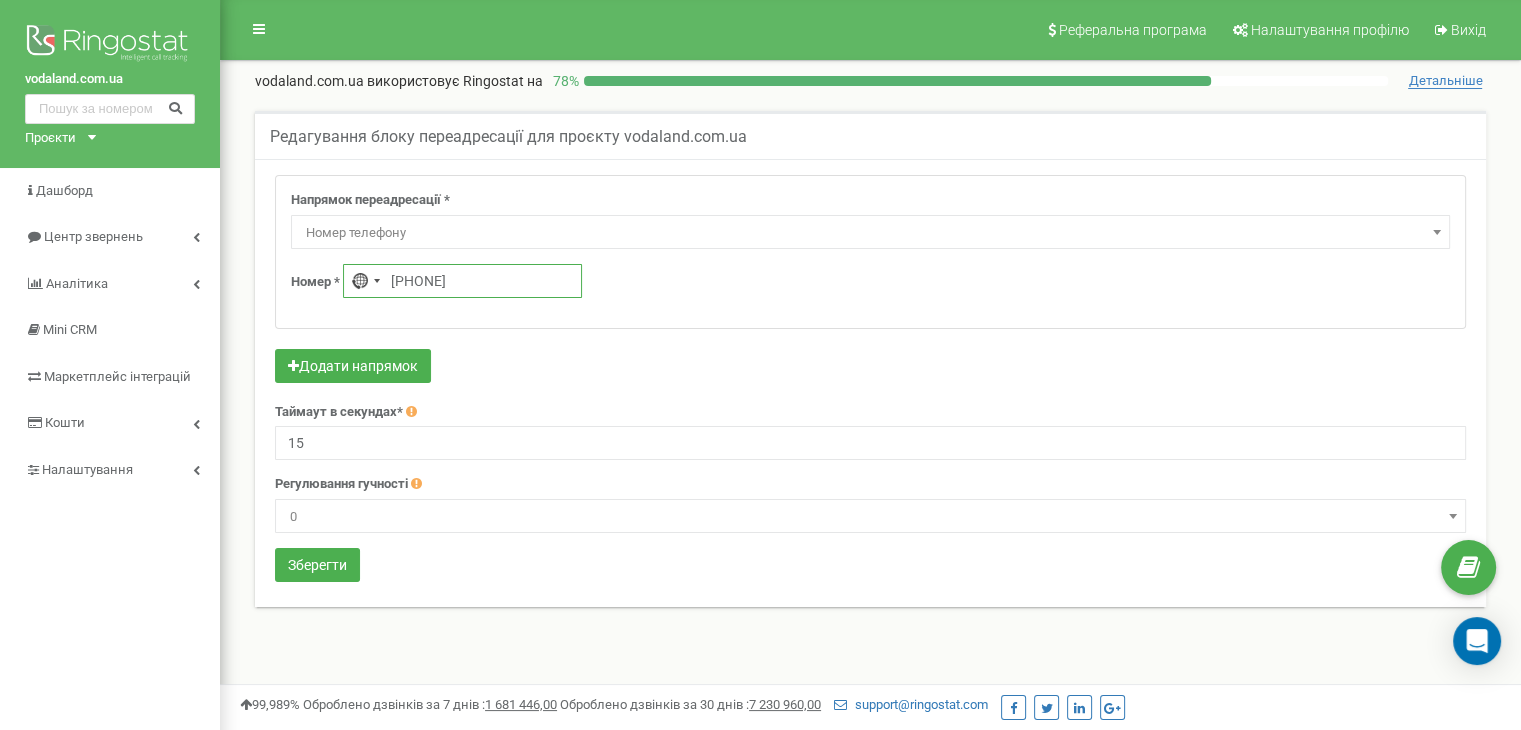 click on "+0675361424" at bounding box center [462, 281] 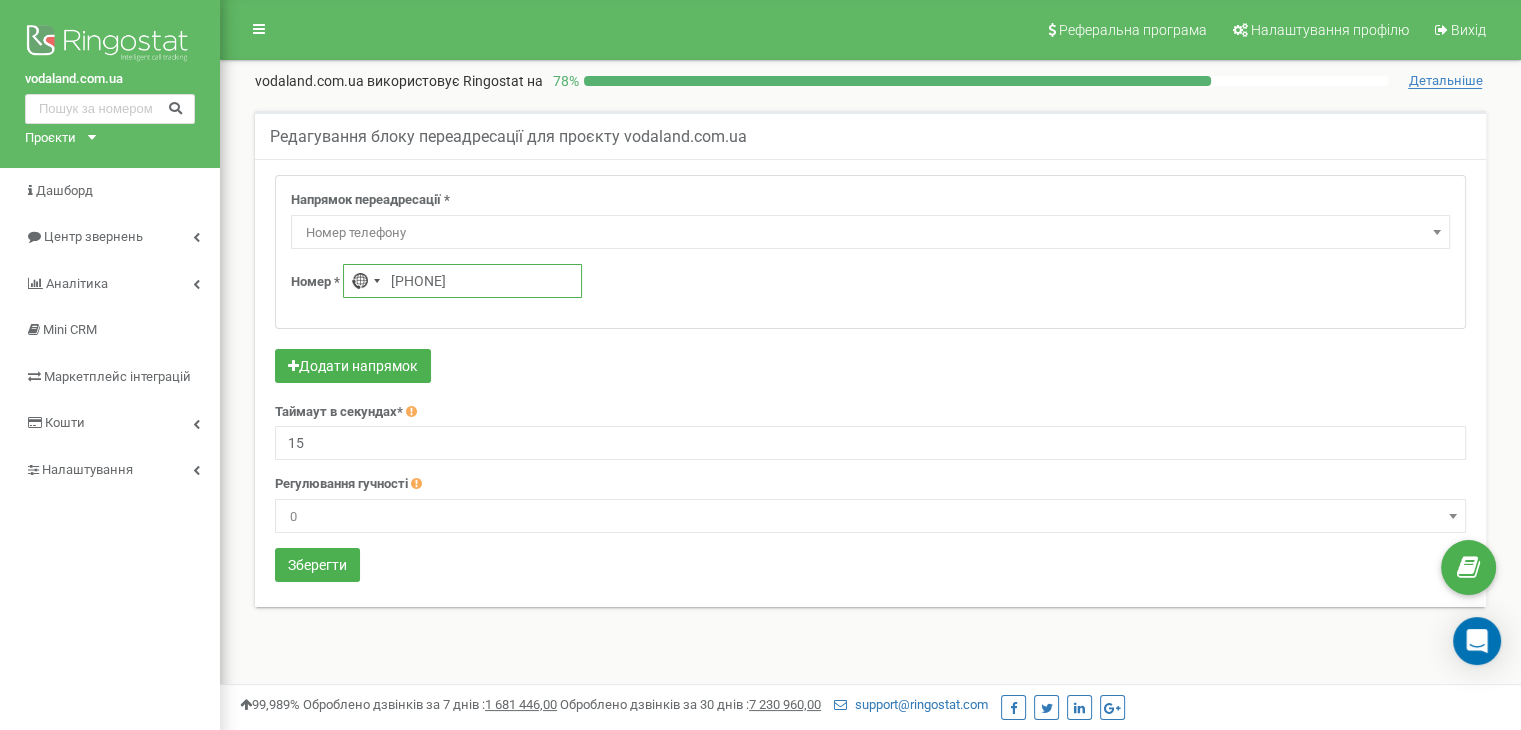 drag, startPoint x: 485, startPoint y: 277, endPoint x: 403, endPoint y: 272, distance: 82.1523 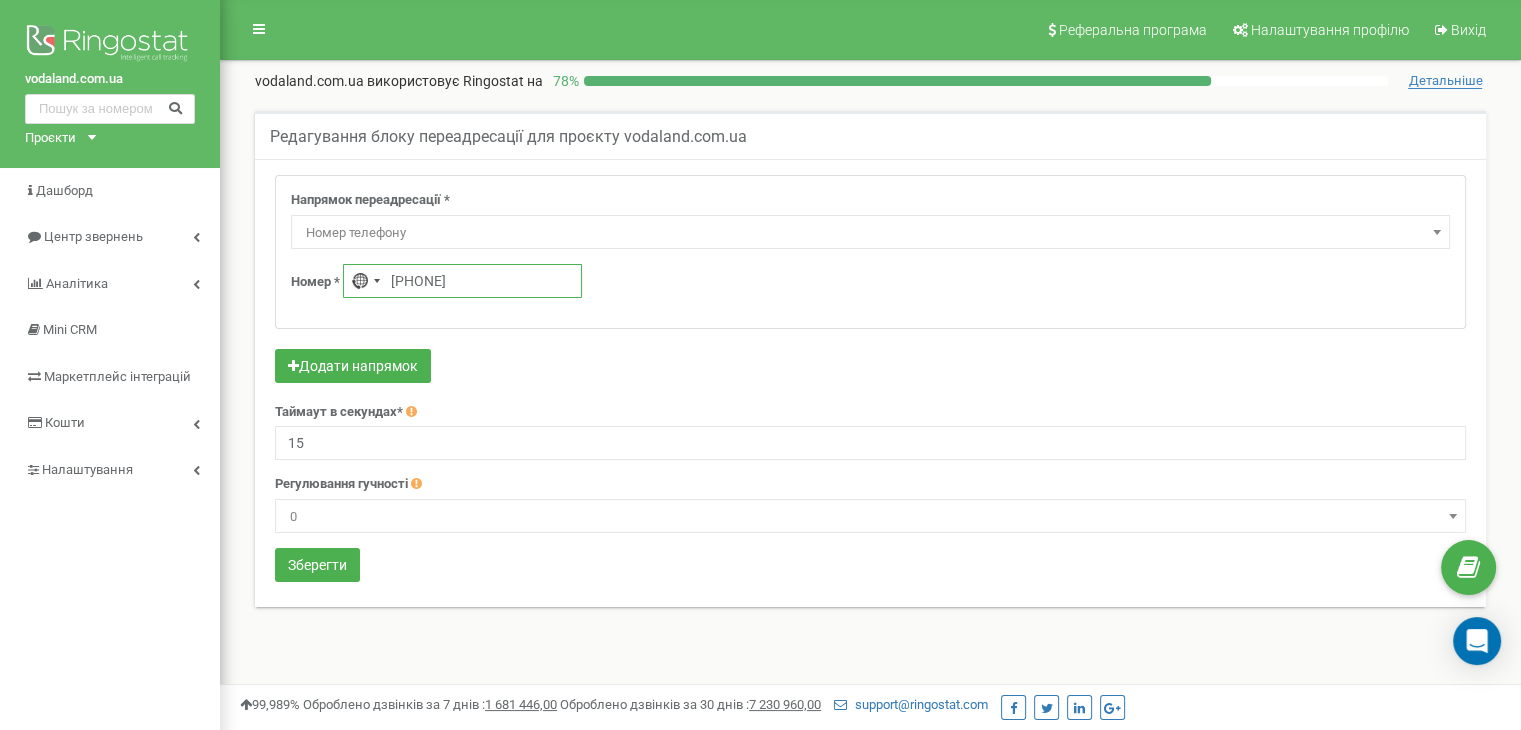 click on "+0675361424" at bounding box center (462, 281) 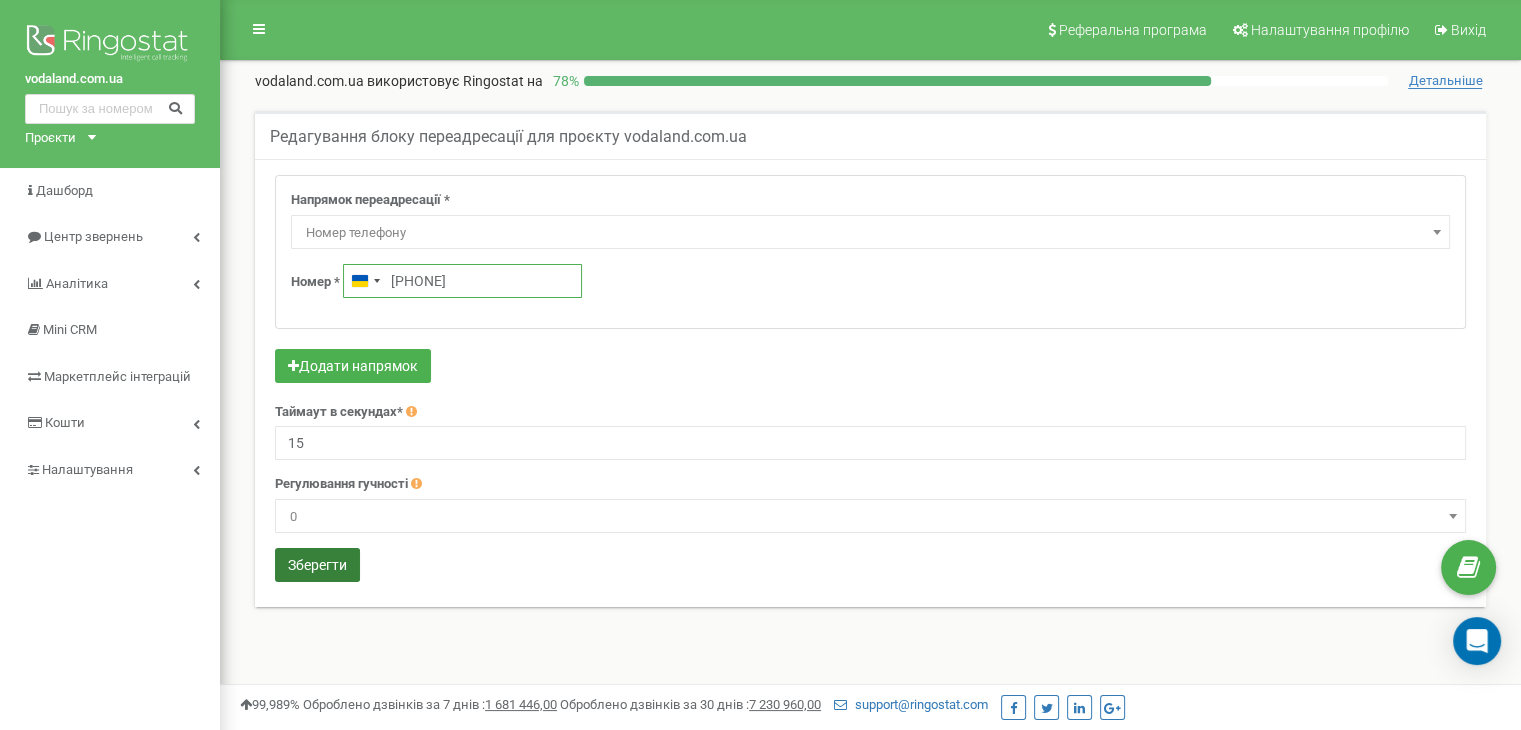 type on "+380 67 672 0812" 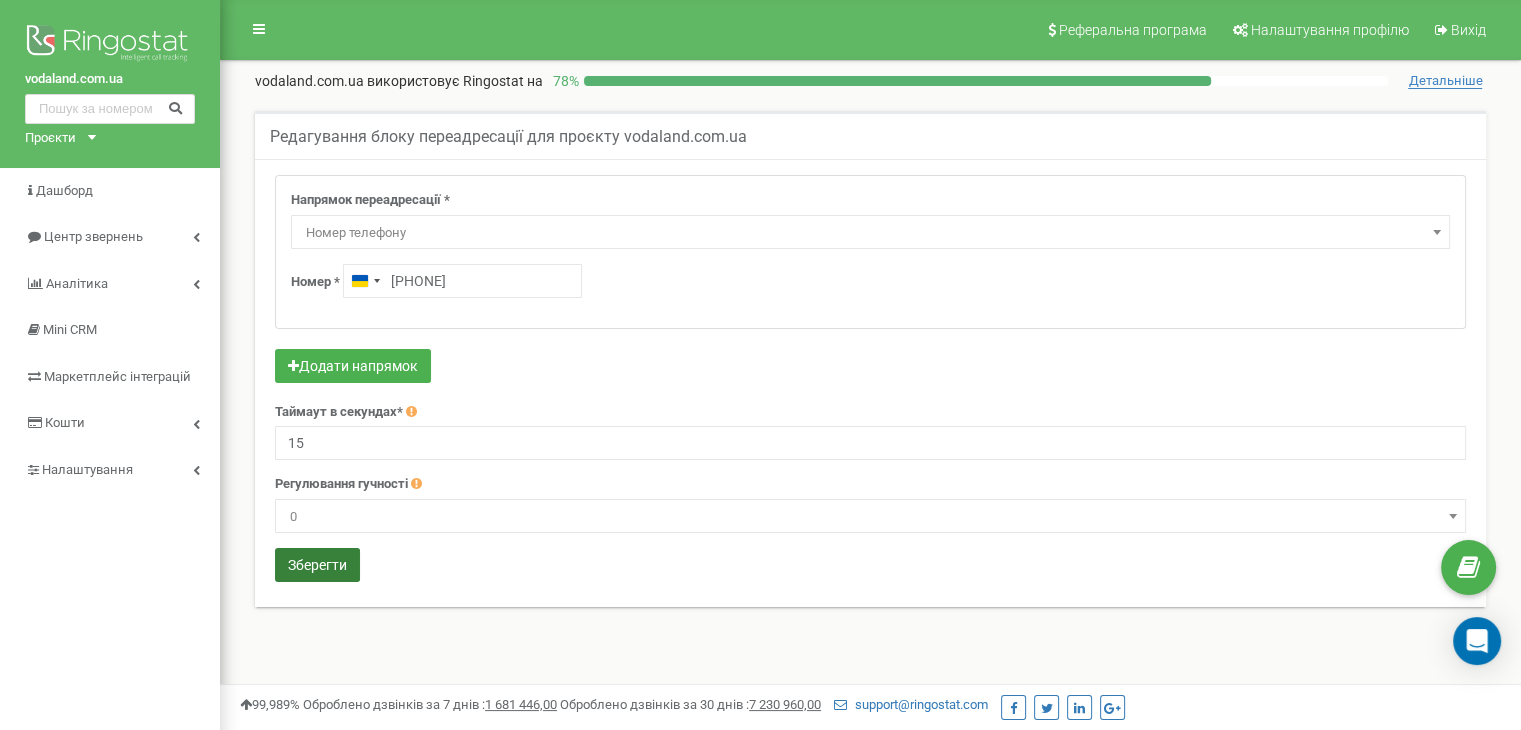 click on "Зберегти" at bounding box center [317, 565] 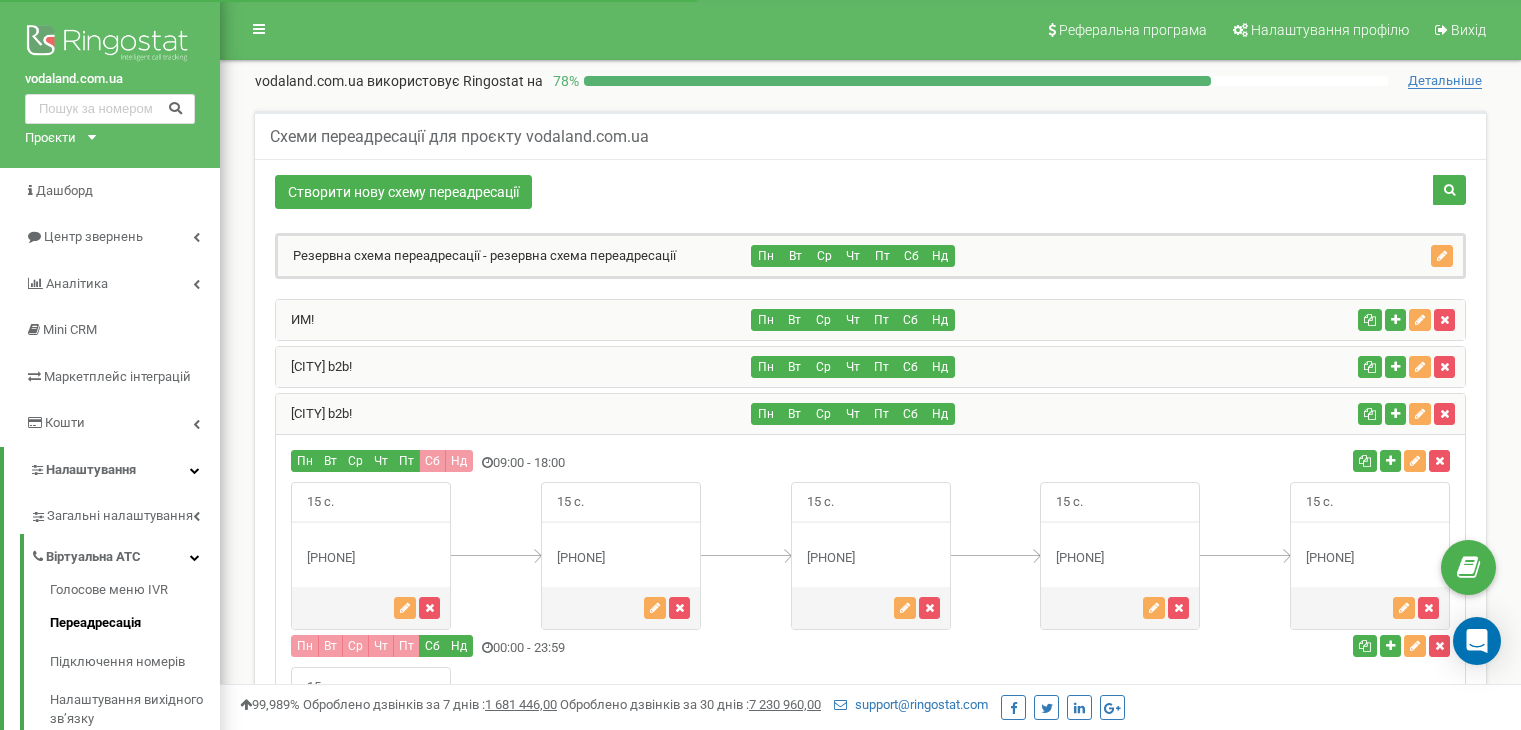 scroll, scrollTop: 430, scrollLeft: 0, axis: vertical 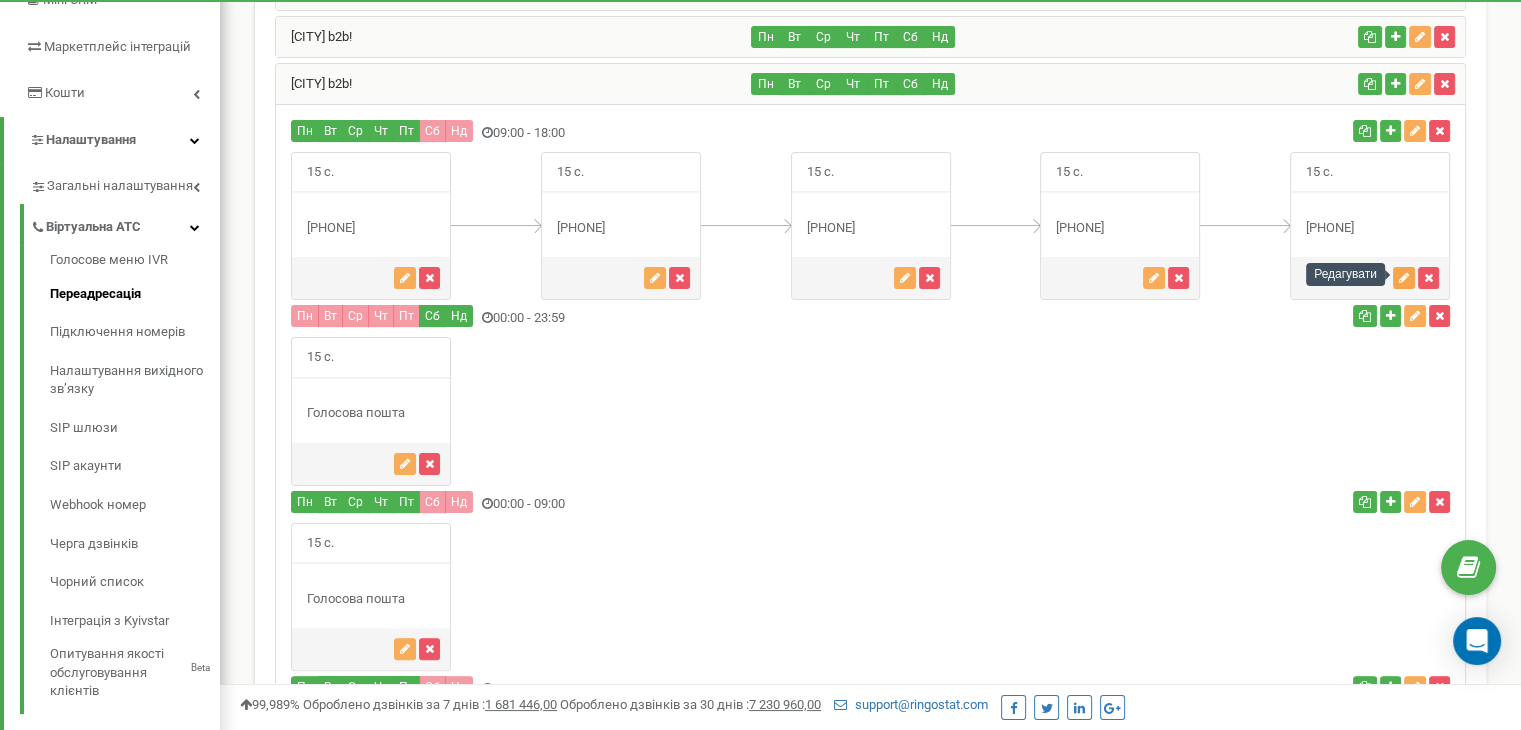 click at bounding box center (1404, 278) 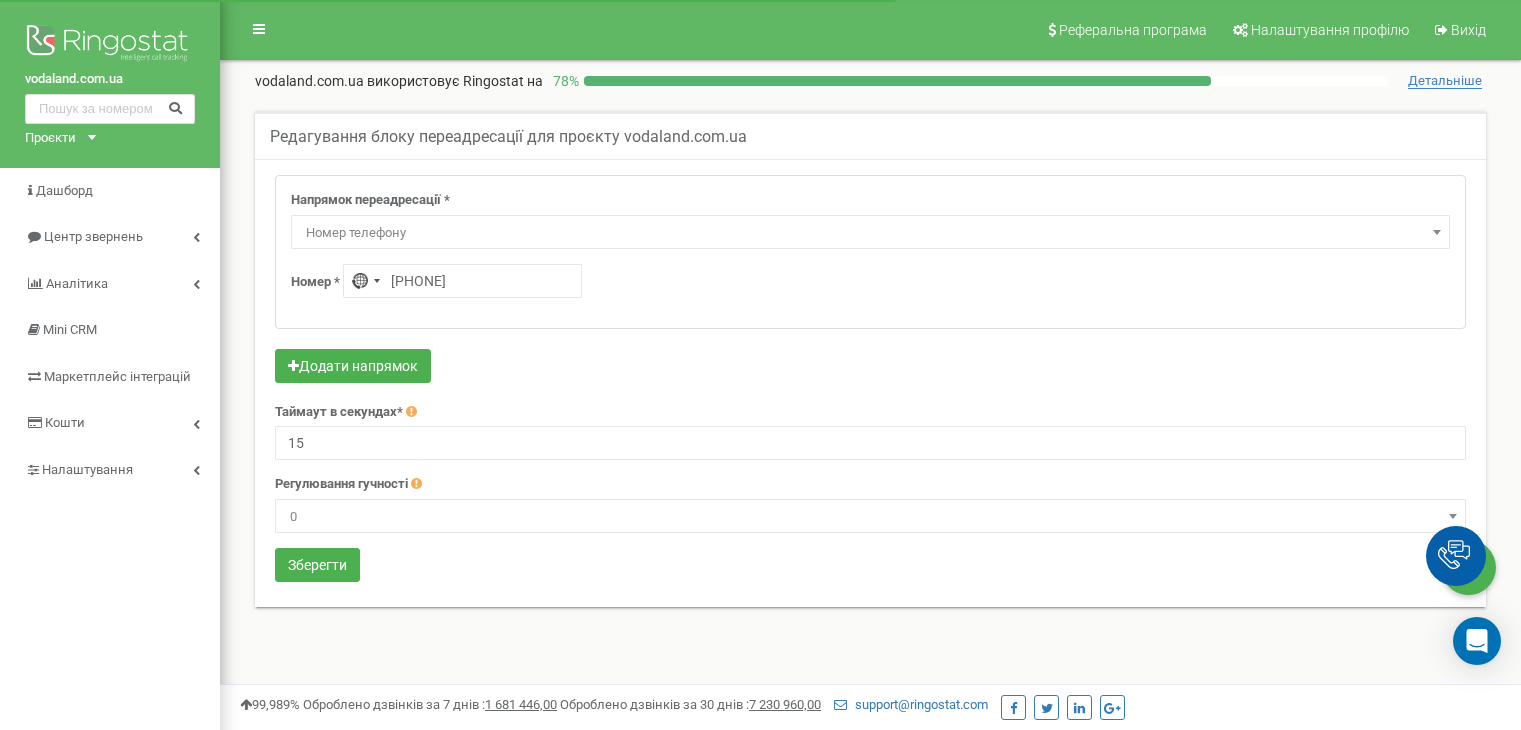 scroll, scrollTop: 0, scrollLeft: 0, axis: both 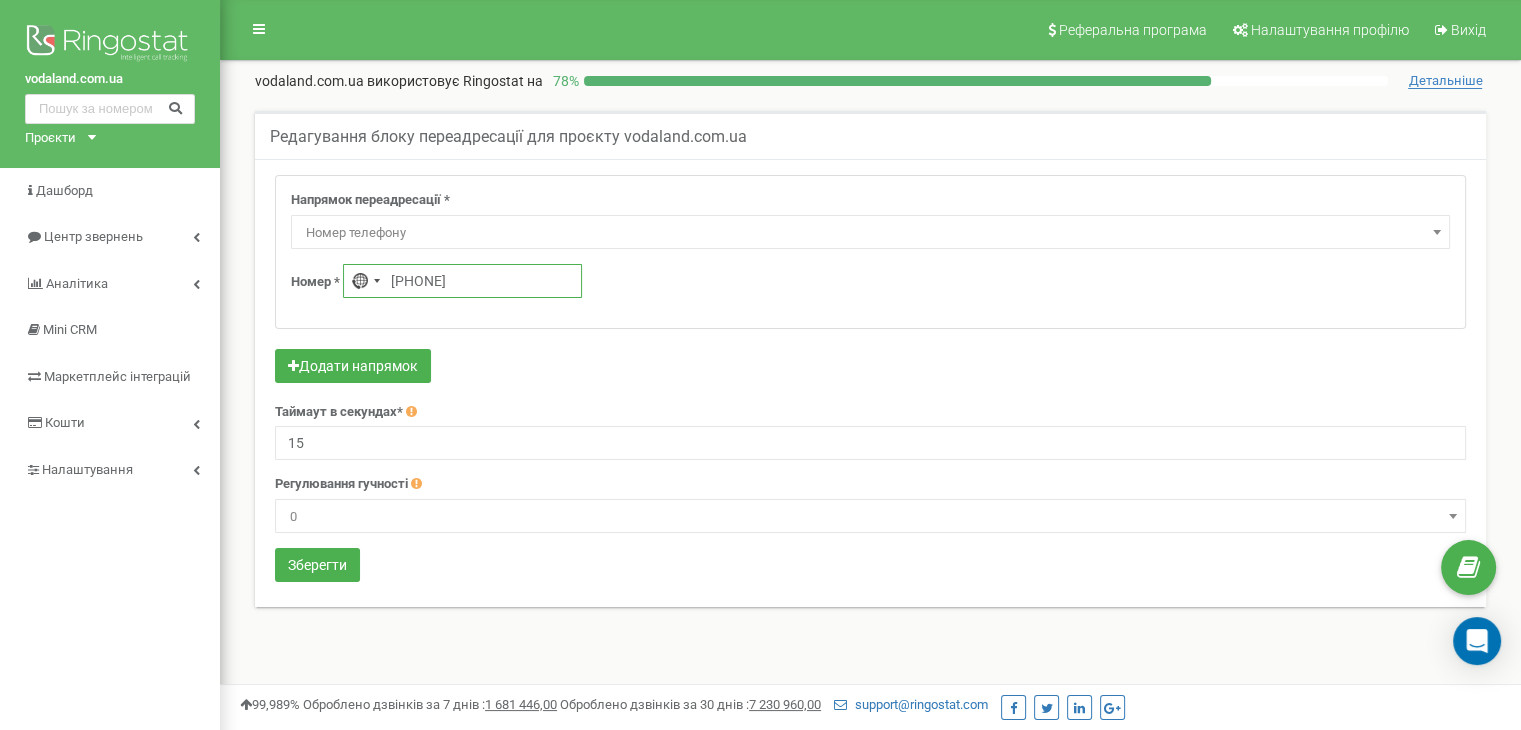 drag, startPoint x: 508, startPoint y: 280, endPoint x: 400, endPoint y: 274, distance: 108.16654 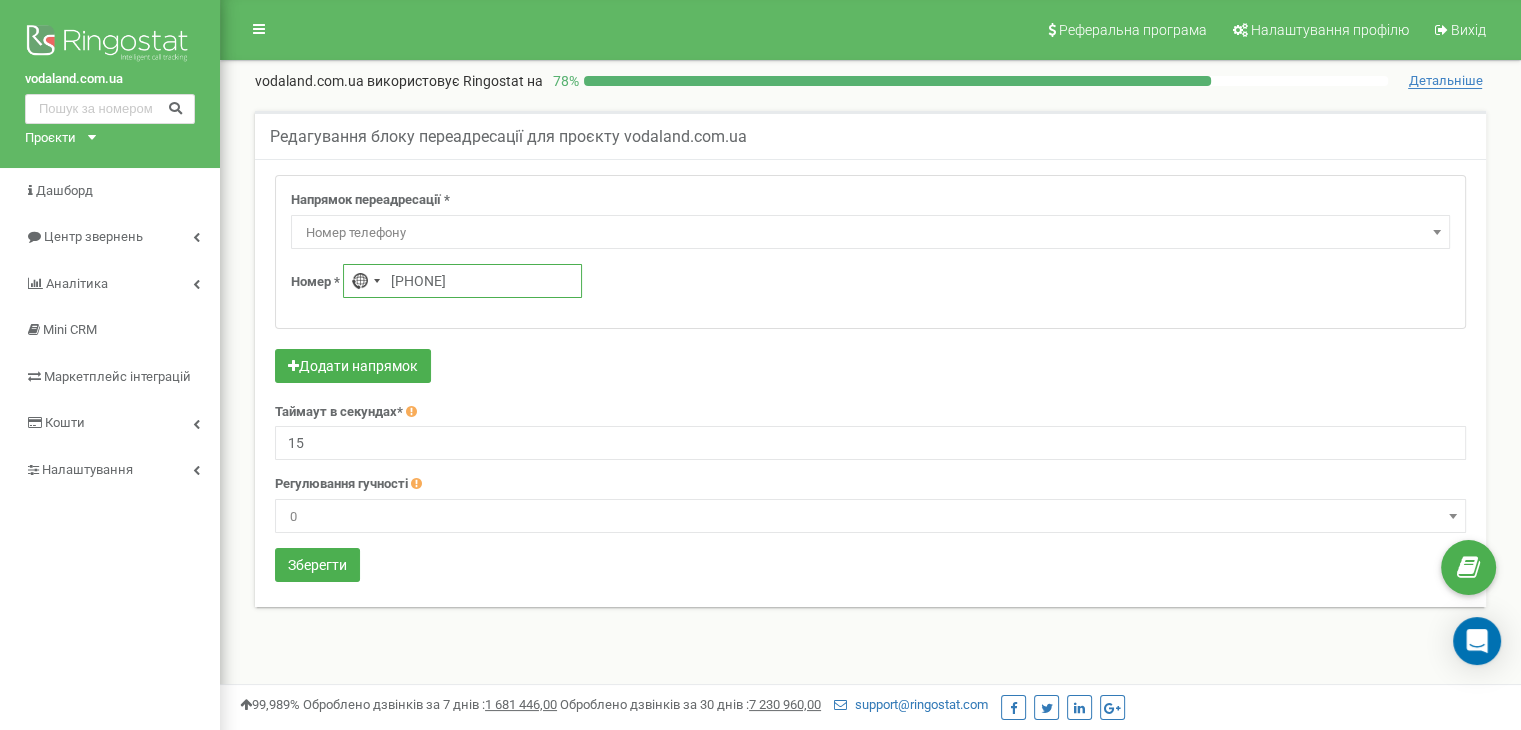 click on "[PHONE]" at bounding box center [462, 281] 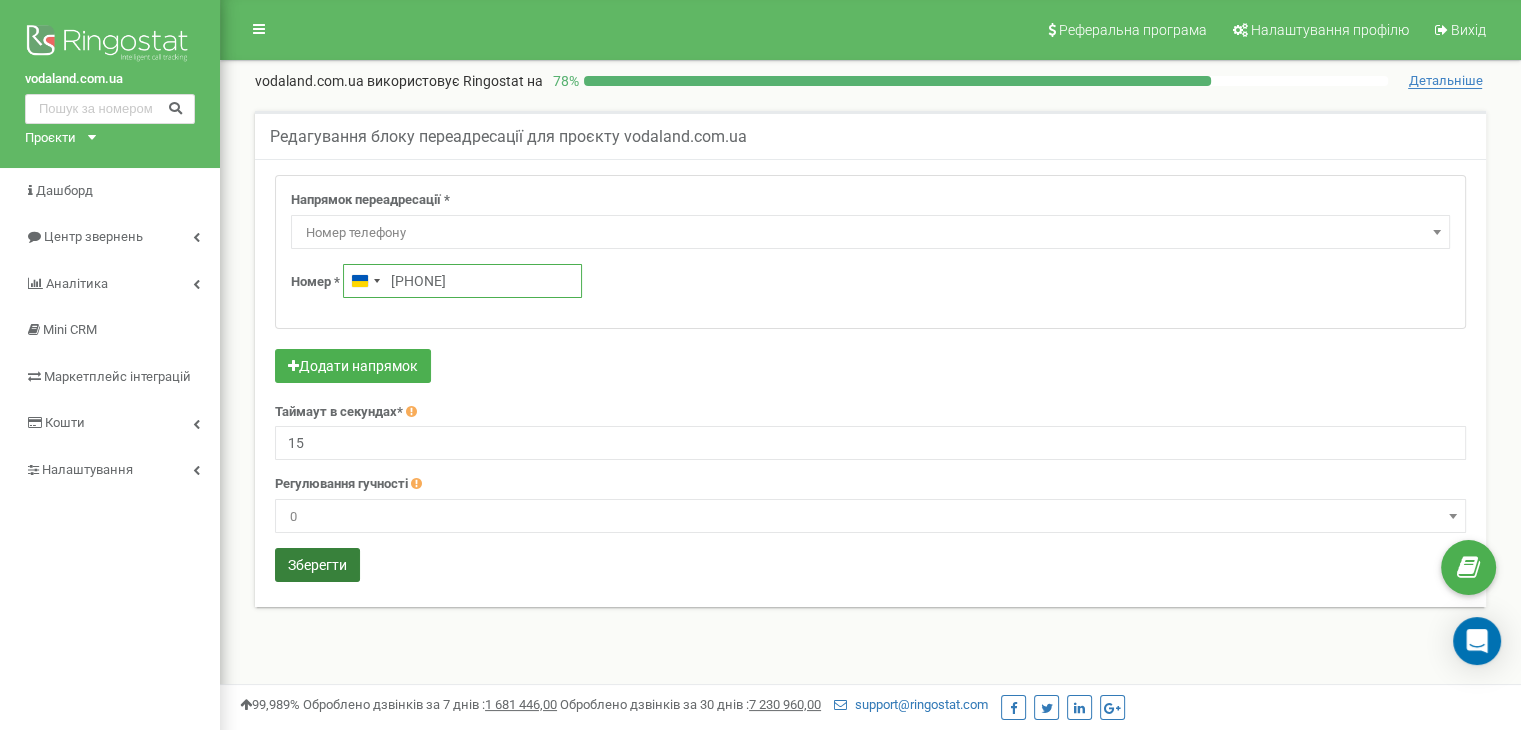 type on "[PHONE]" 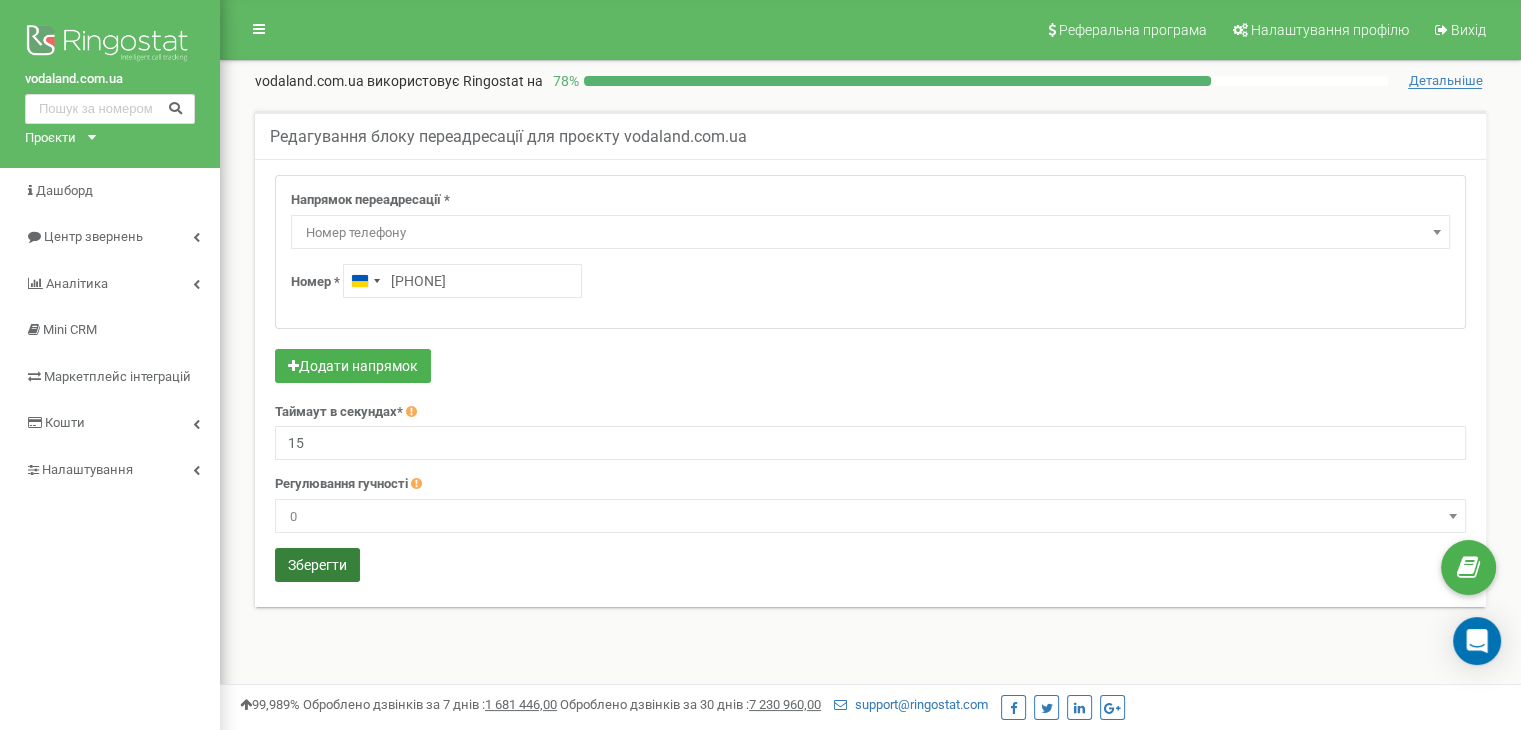 click on "Зберегти" at bounding box center [317, 565] 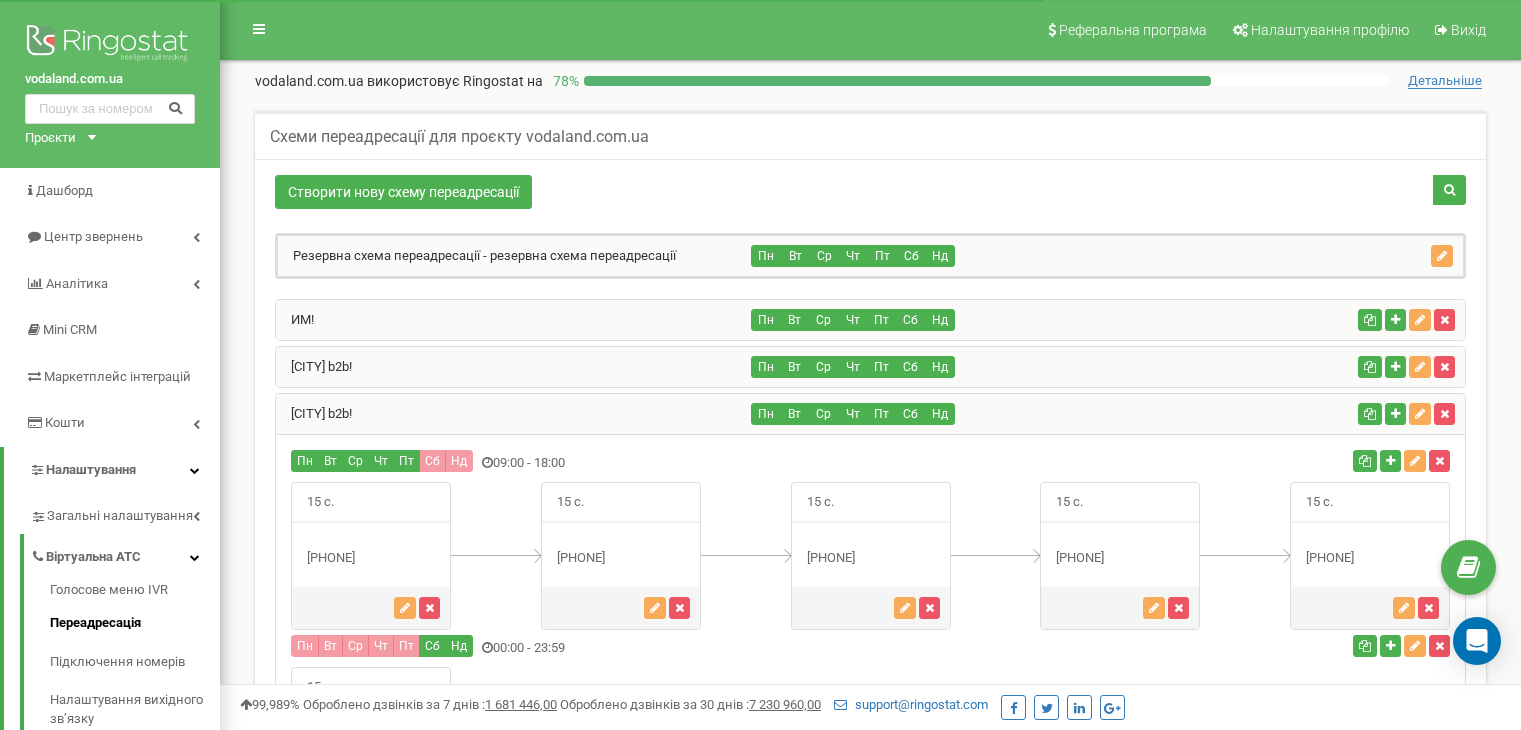 scroll, scrollTop: 430, scrollLeft: 0, axis: vertical 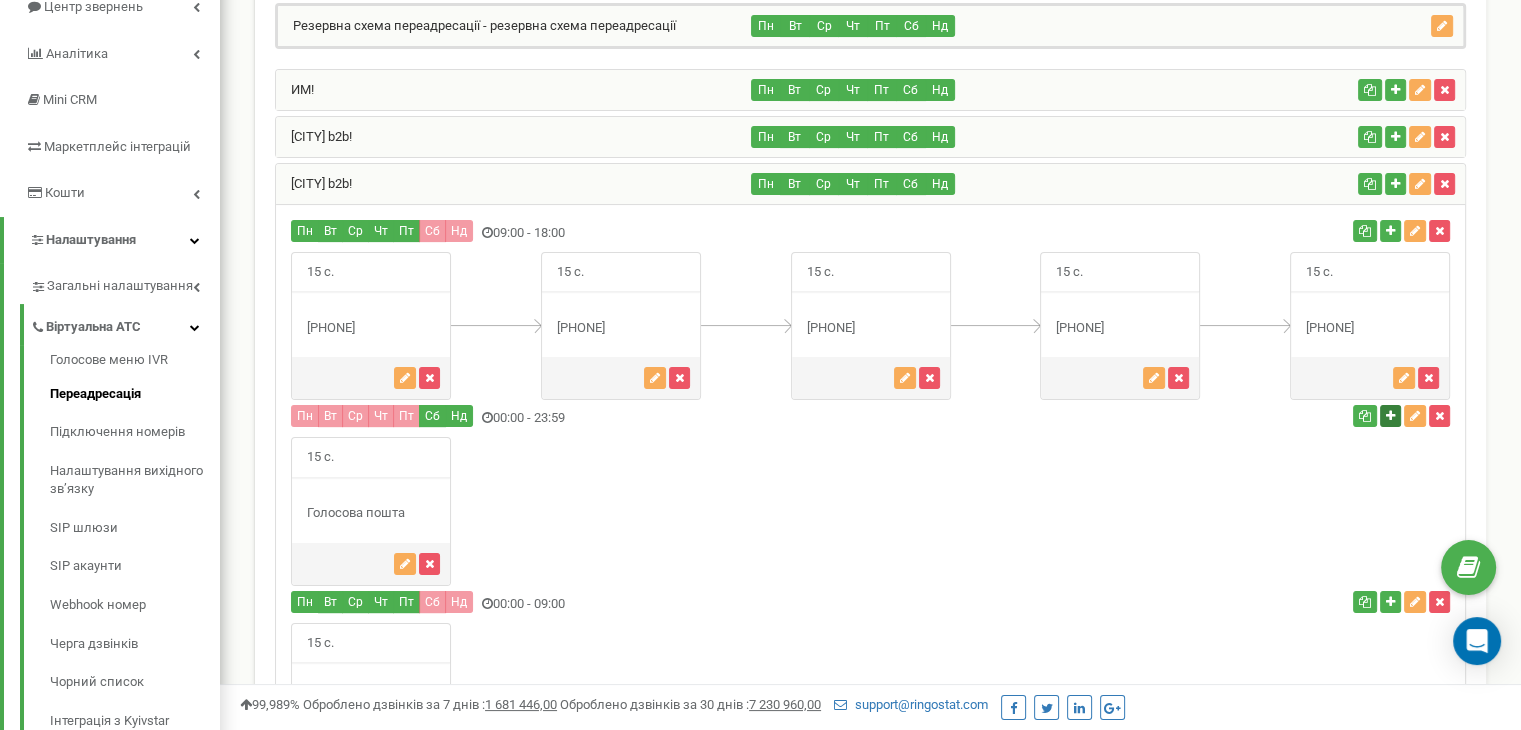 click at bounding box center (1390, 416) 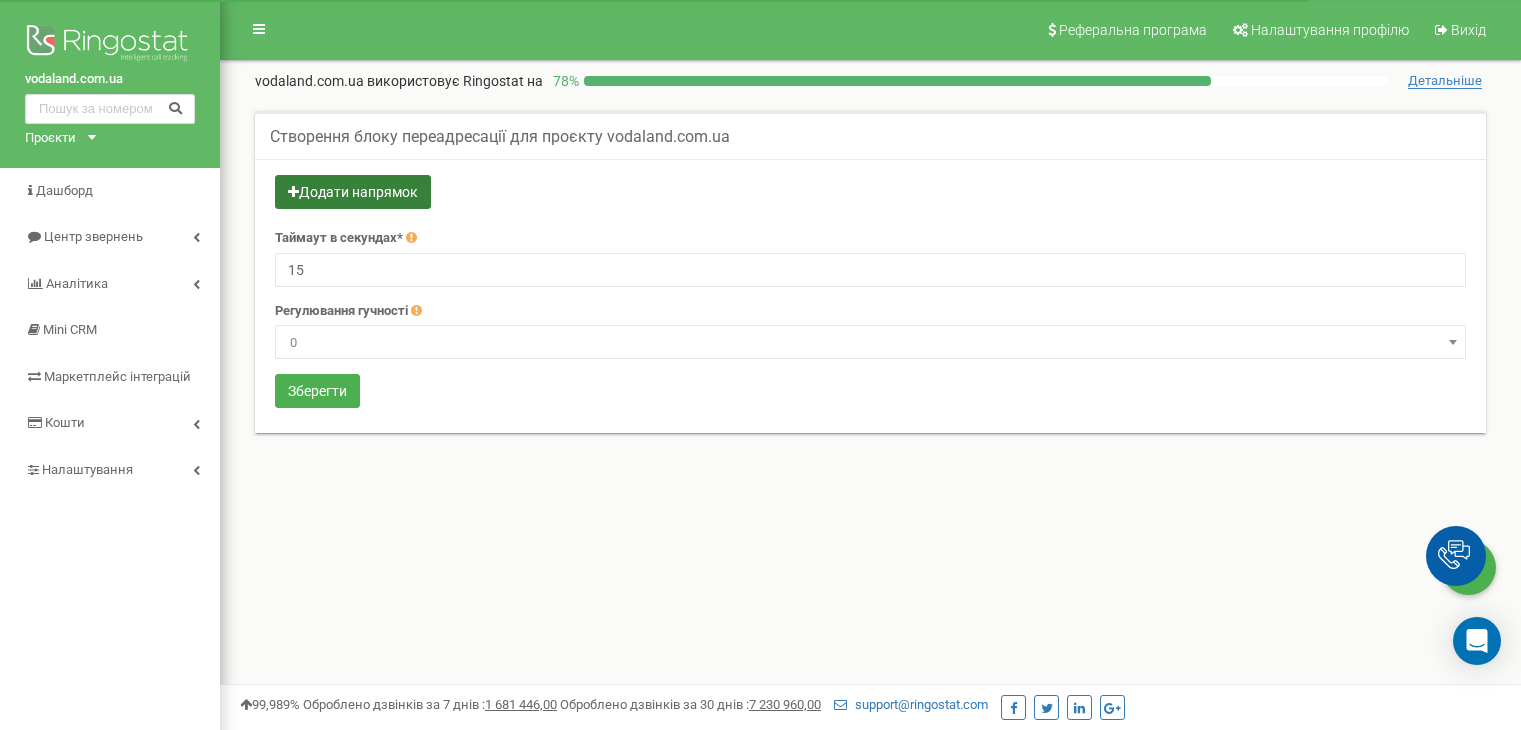 scroll, scrollTop: 0, scrollLeft: 0, axis: both 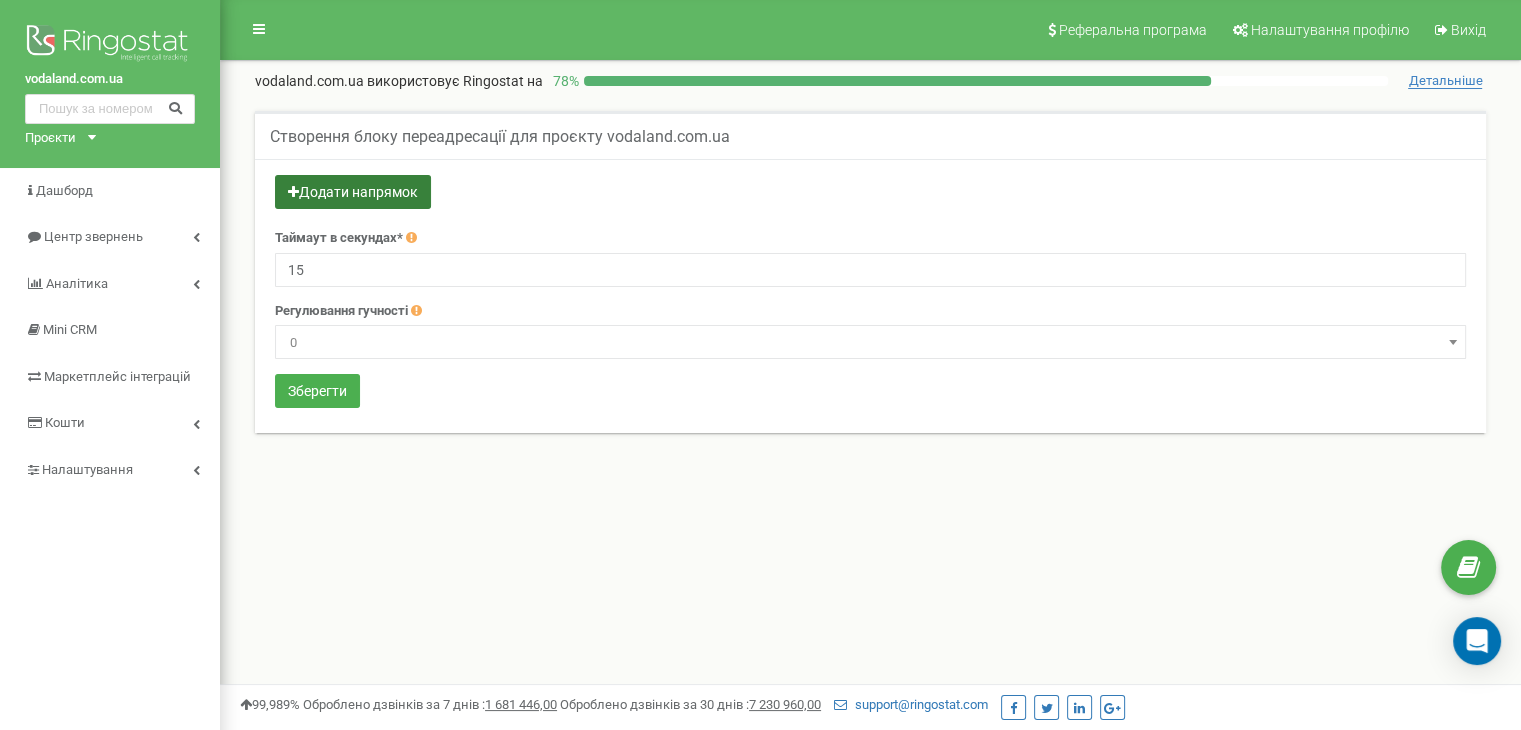 click on "Додати напрямок" at bounding box center [353, 192] 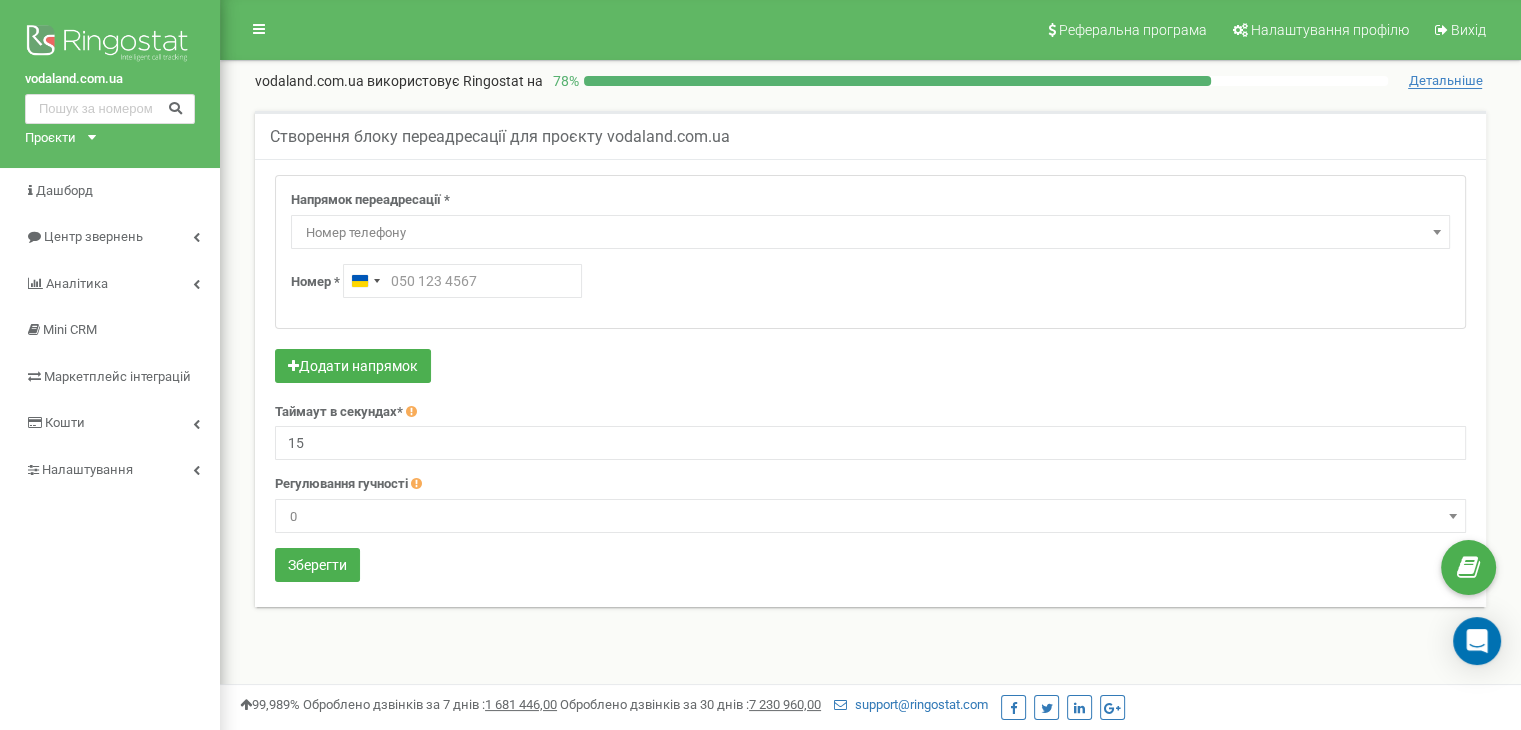 click on "Номер телефону" at bounding box center (870, 233) 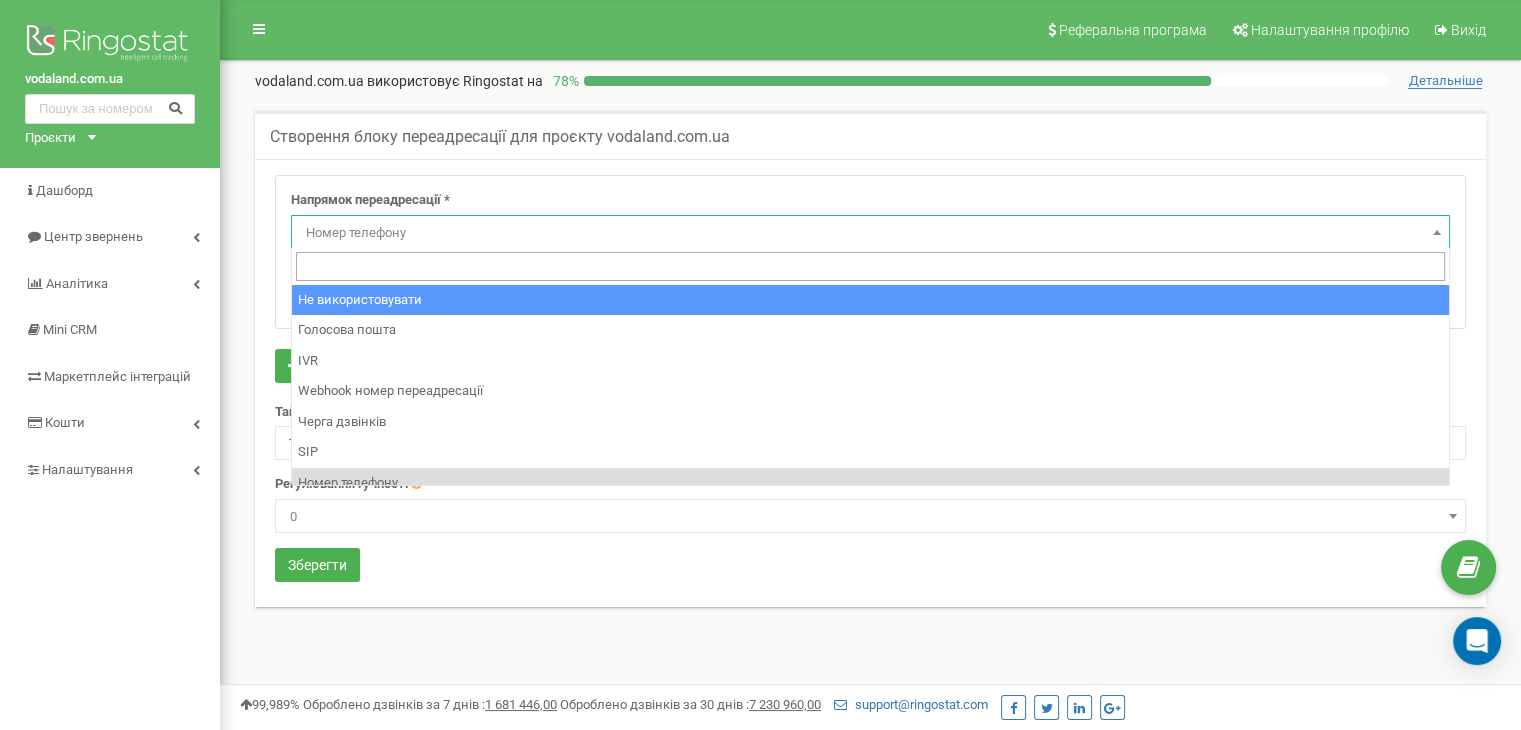 click on "Напрямок переадресації *
Не використовувати
Голосова пошта
IVR
Webhook номер переадресації
Черга дзвінків
SIP
Номер телефону
Зовнішній SIP
Відповідальний менеджер згідно дзвінків
Співробітник
Відділ
Номер телефону
Запис перед Voicemail *
Нове аудіо Voicemail
Voicemail Standard audio non-working hours RU
Voicemail Standard audio in work time RU
AV
standartpark
standartpark
standartpark
standartpark
standartpark
standartpark
standartpark
Work_time
не_рабвр_vodaland" at bounding box center [870, 252] 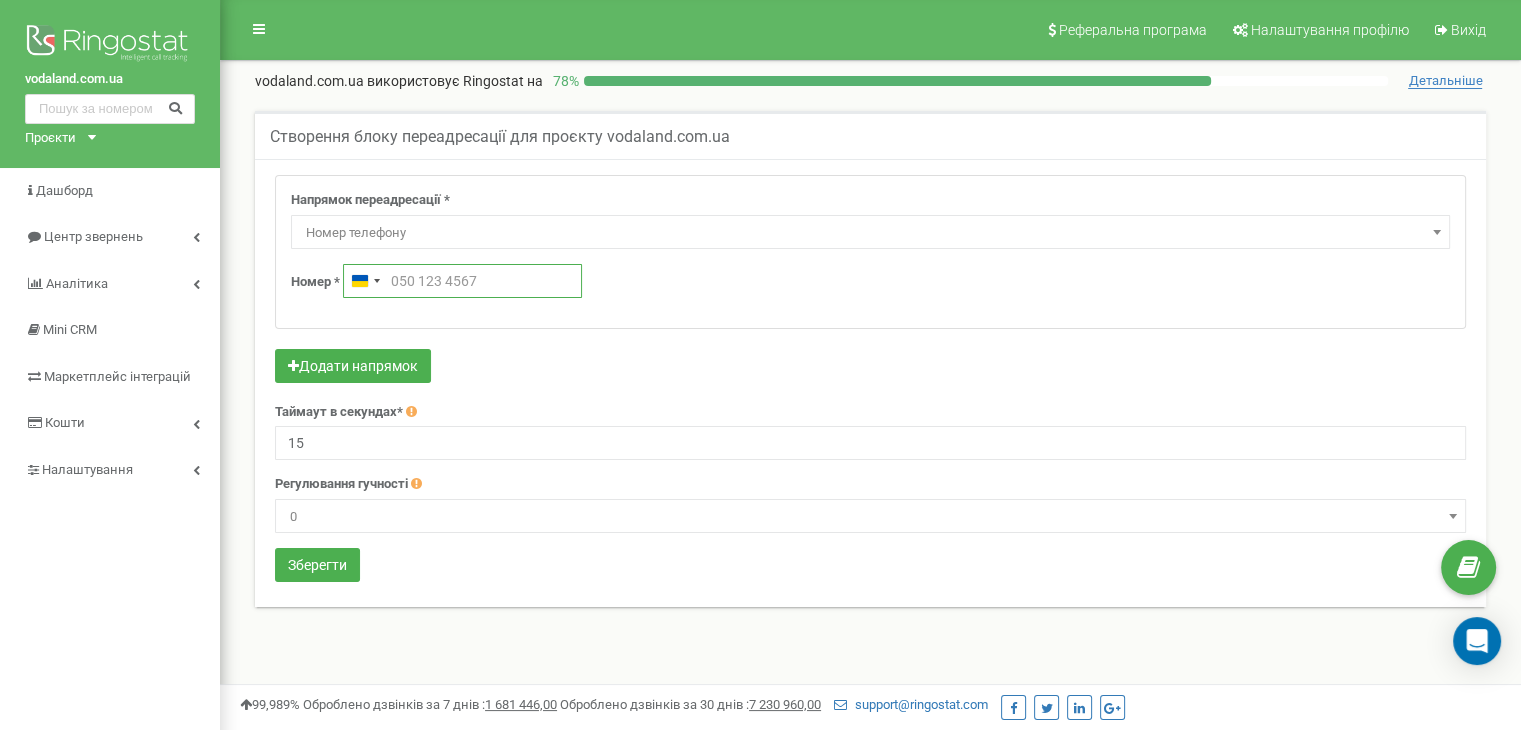 click at bounding box center [462, 281] 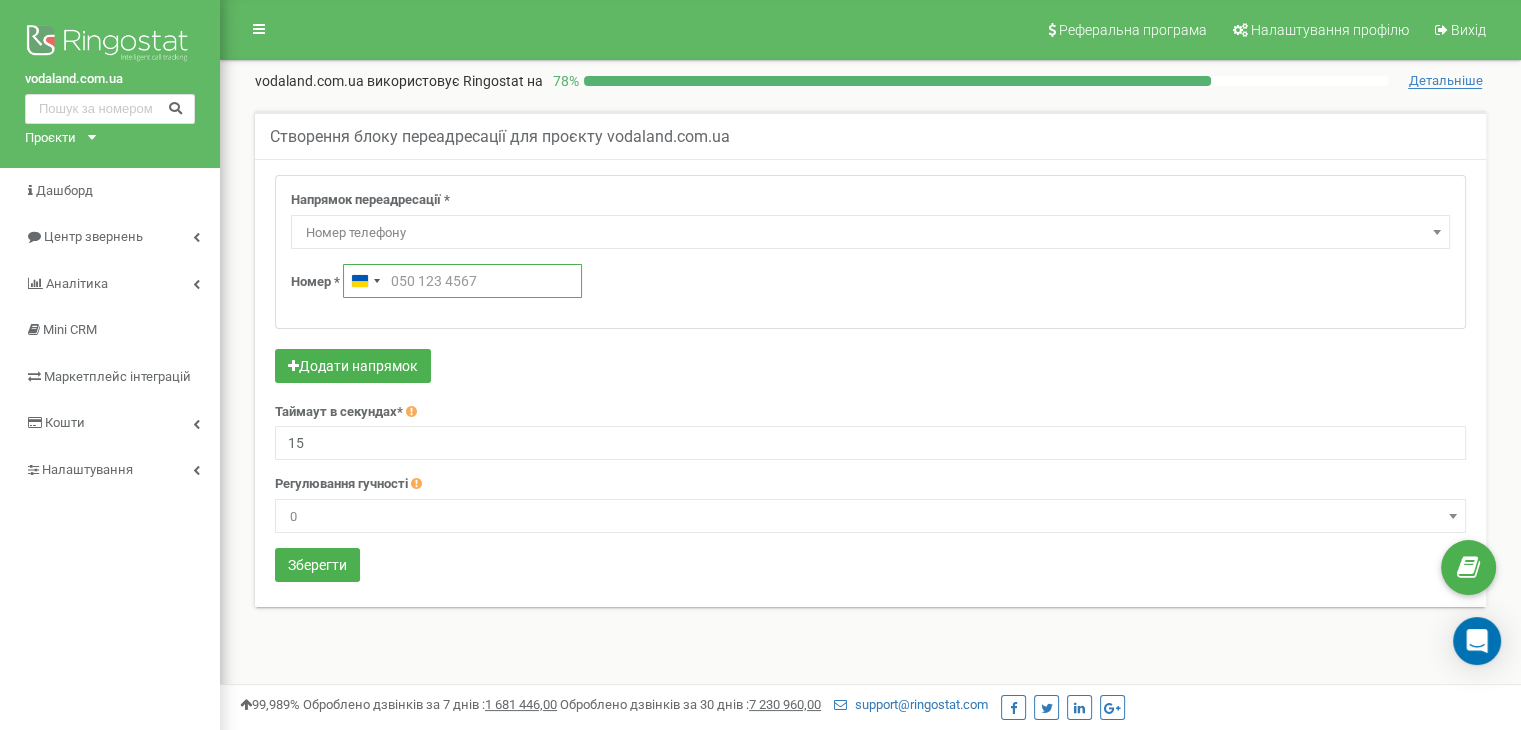 type on "3" 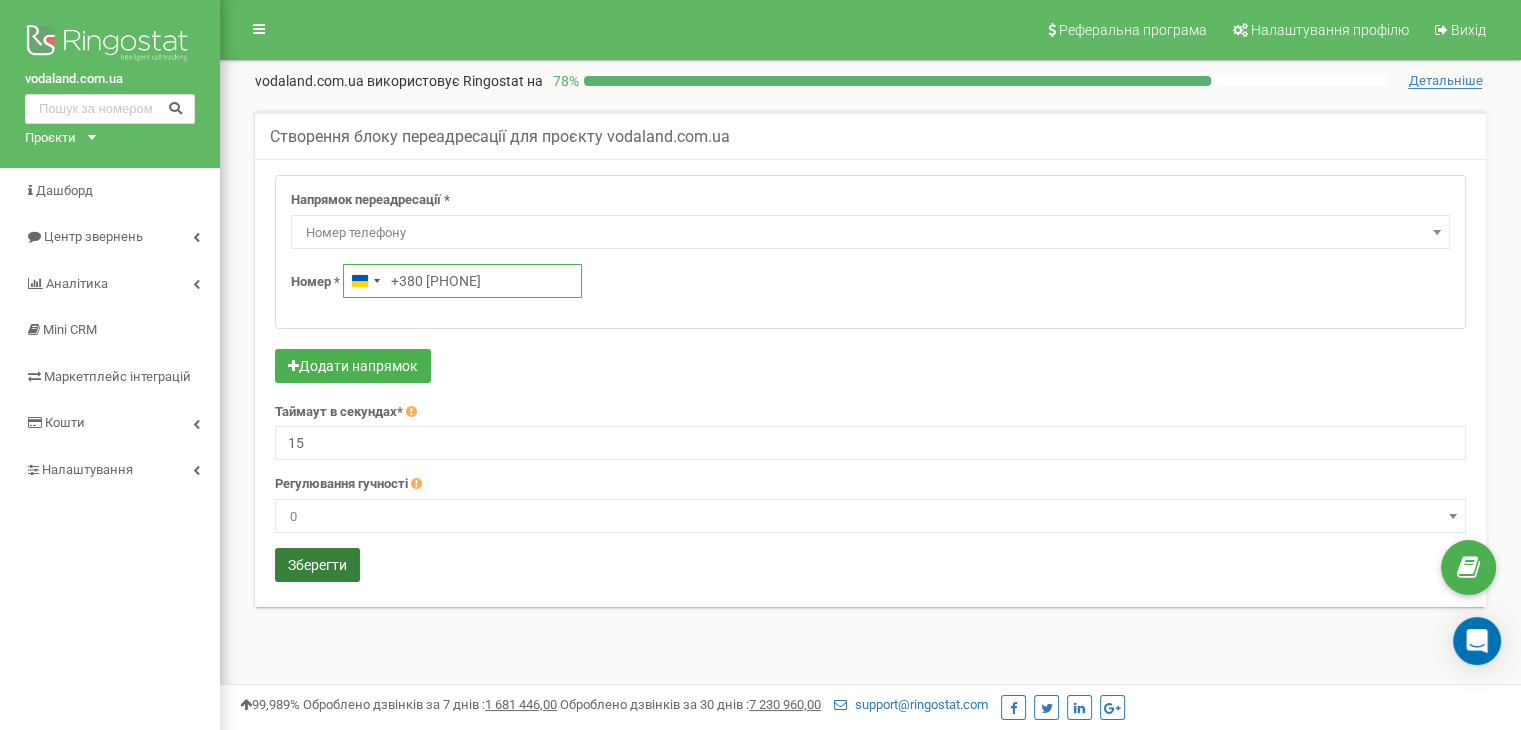 type on "+380 67 621 7417" 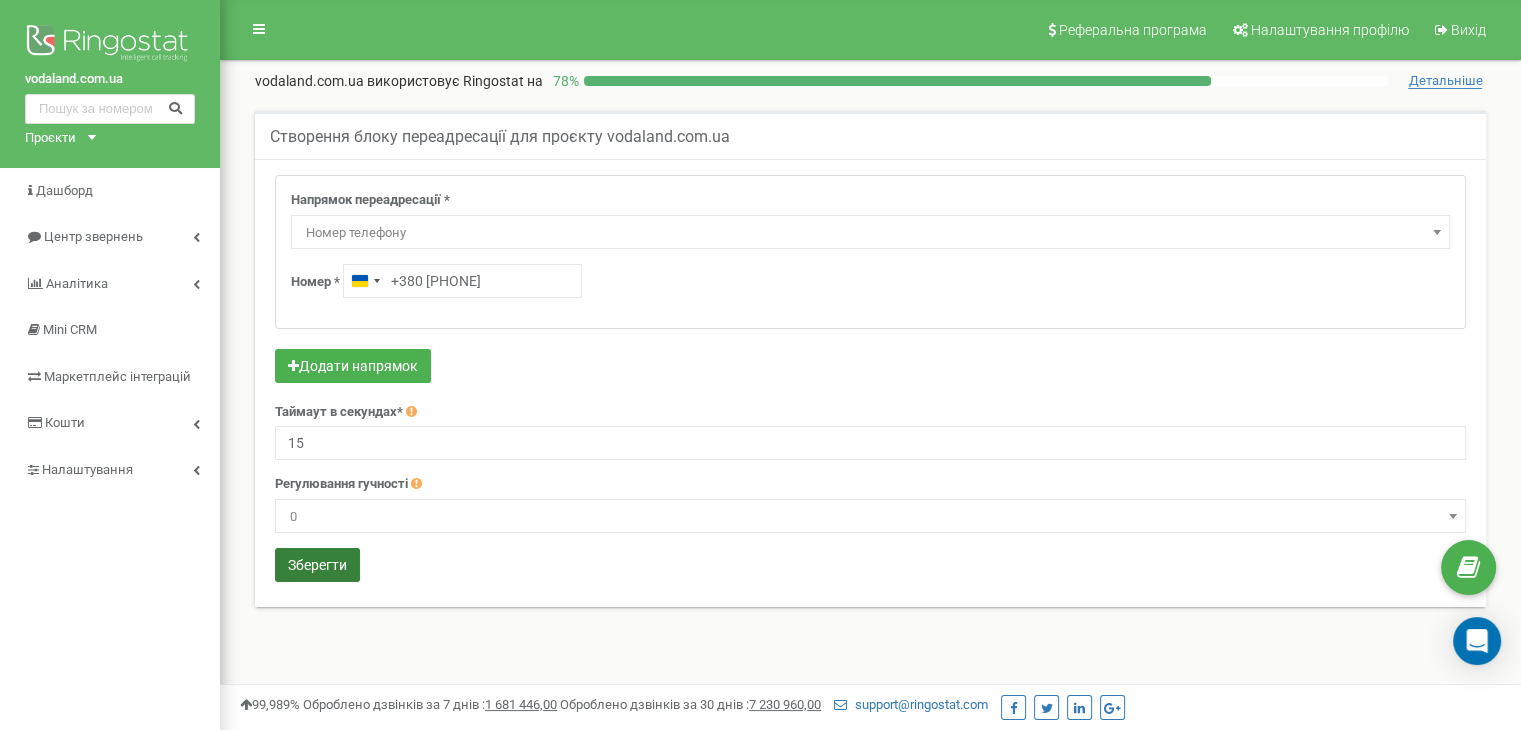 click on "Зберегти" at bounding box center [317, 565] 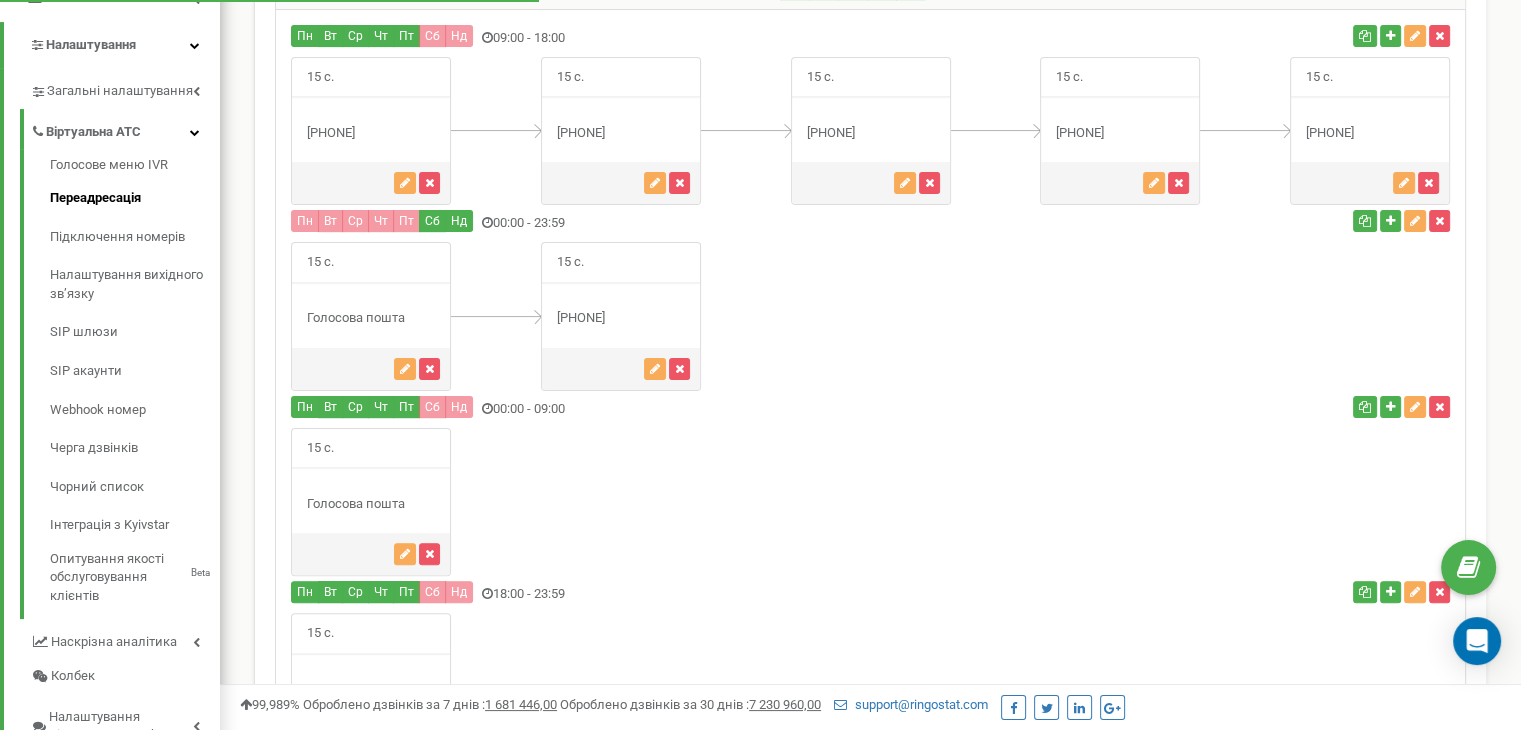 scroll, scrollTop: 0, scrollLeft: 0, axis: both 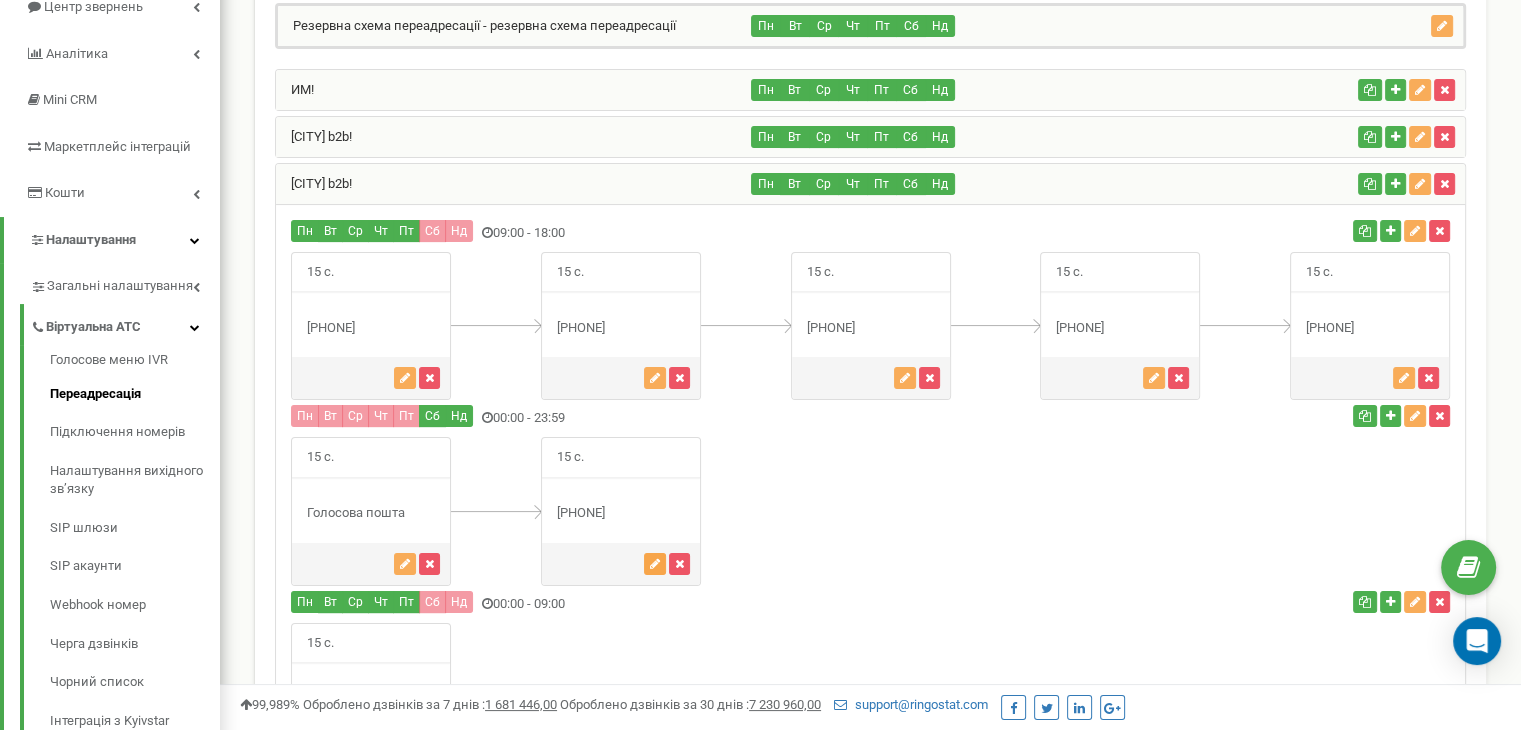 click at bounding box center (655, 564) 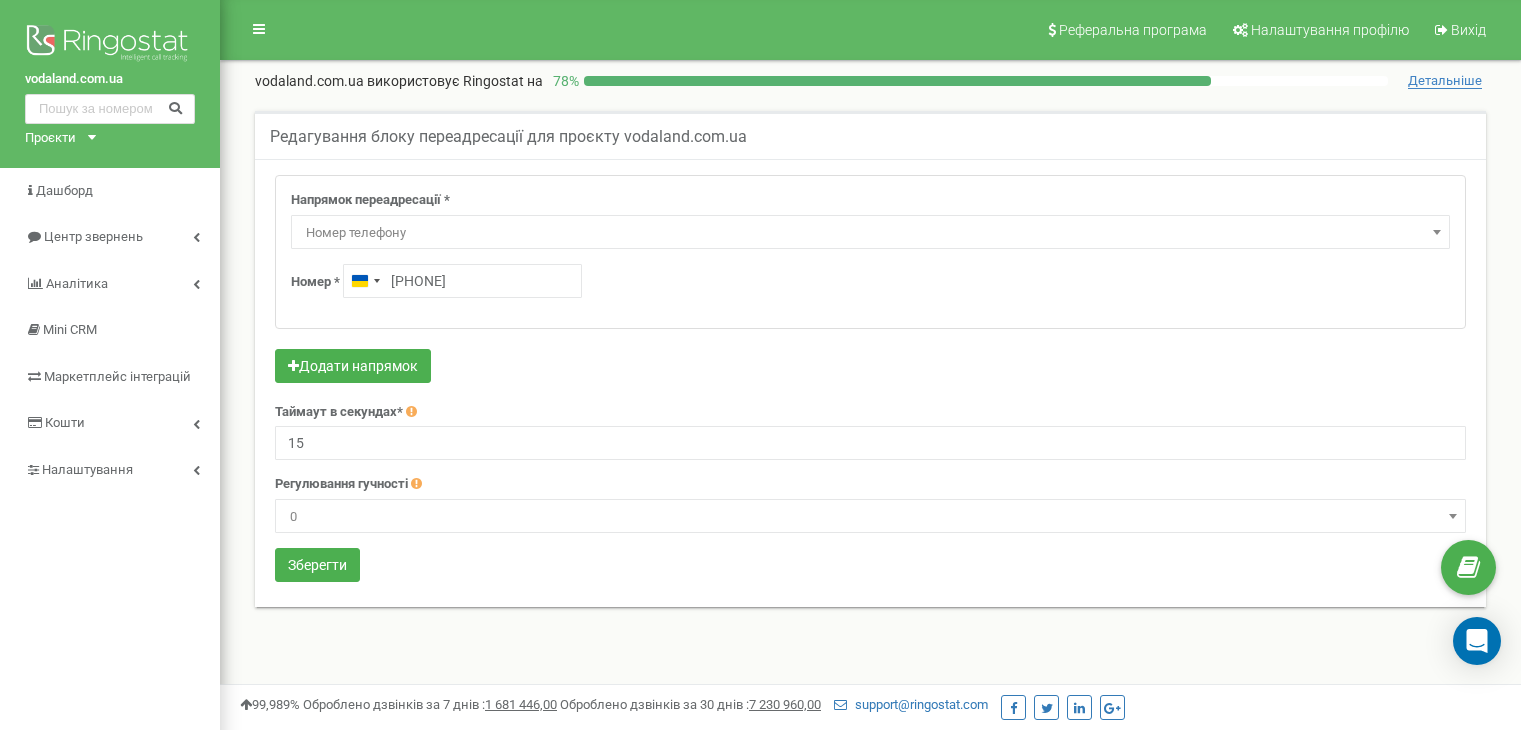scroll, scrollTop: 0, scrollLeft: 0, axis: both 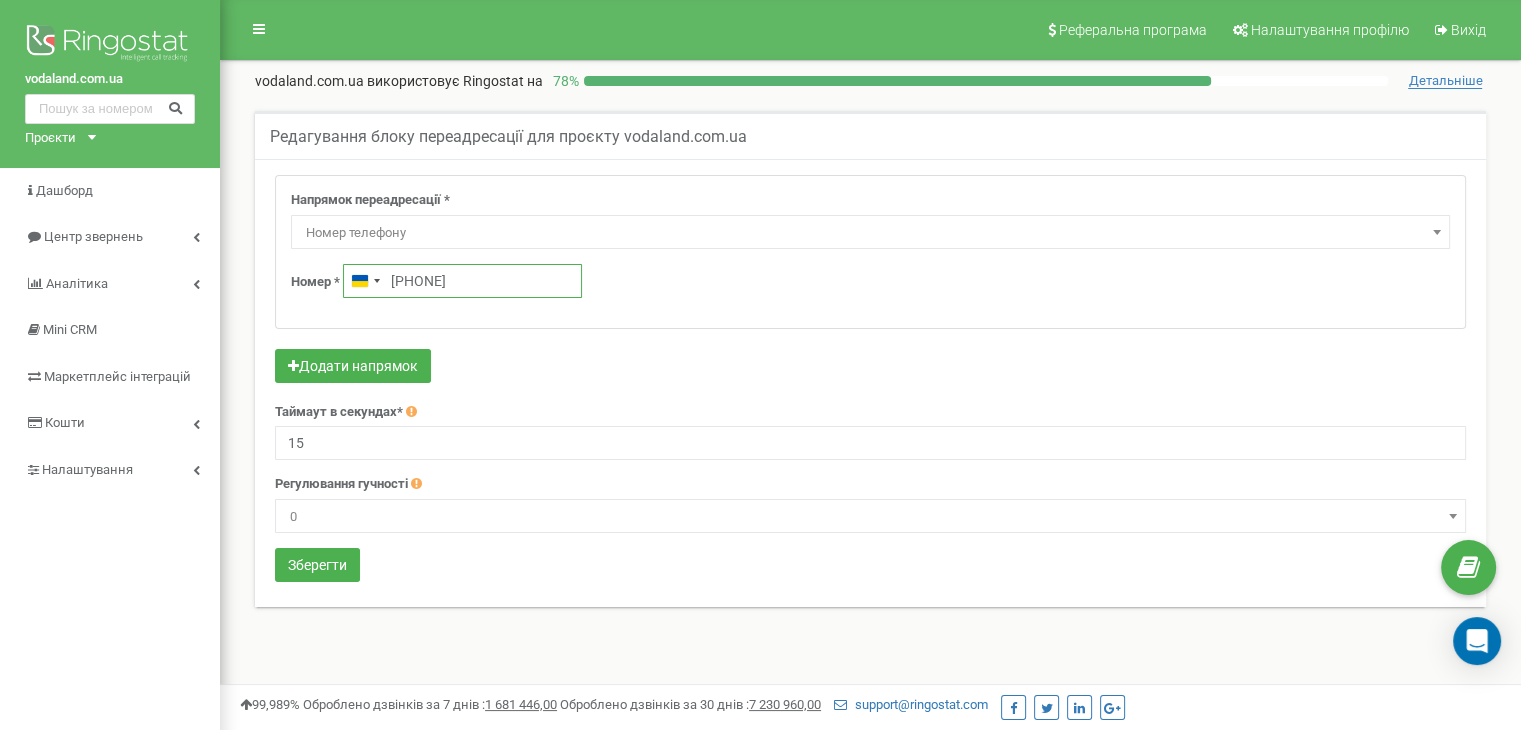 drag, startPoint x: 509, startPoint y: 282, endPoint x: 318, endPoint y: 264, distance: 191.8463 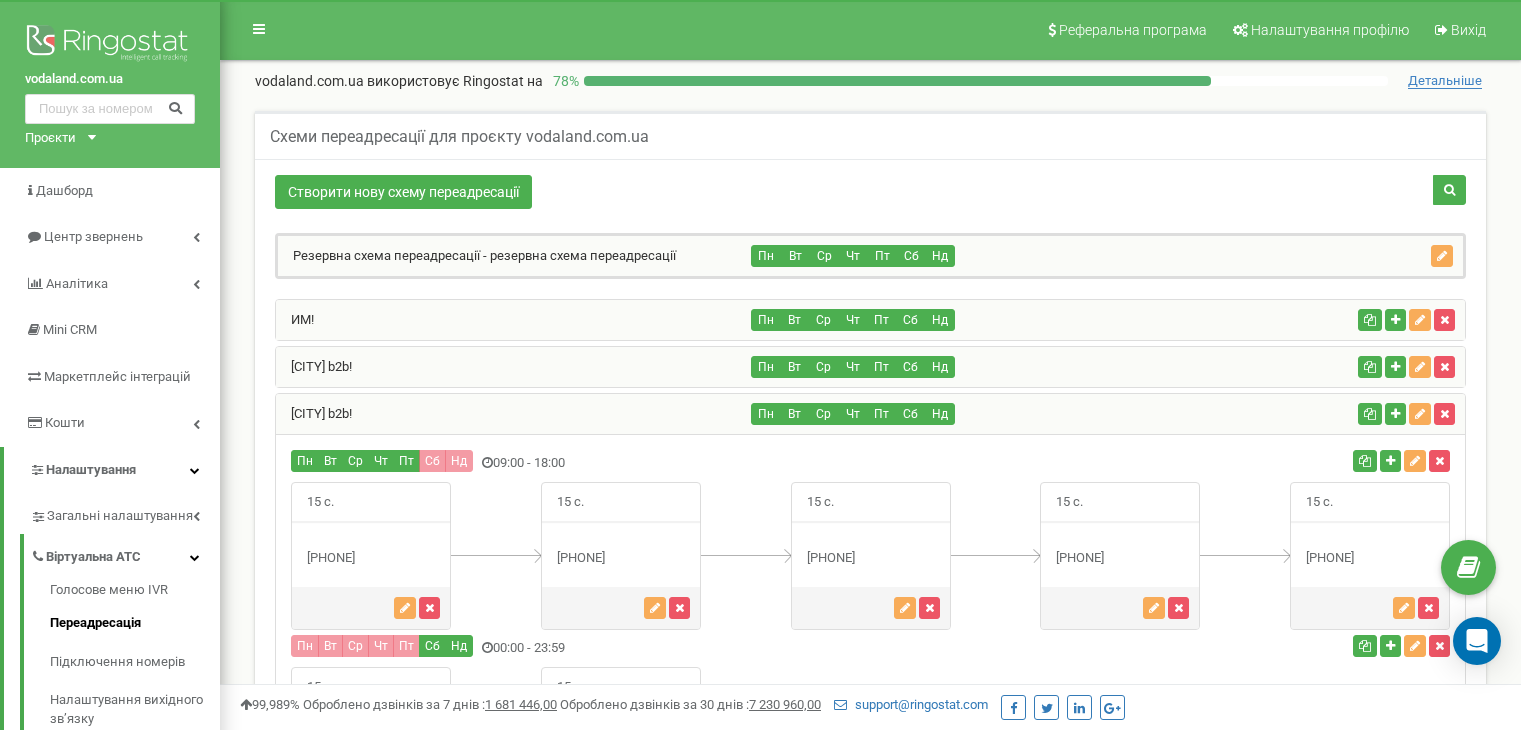 scroll, scrollTop: 230, scrollLeft: 0, axis: vertical 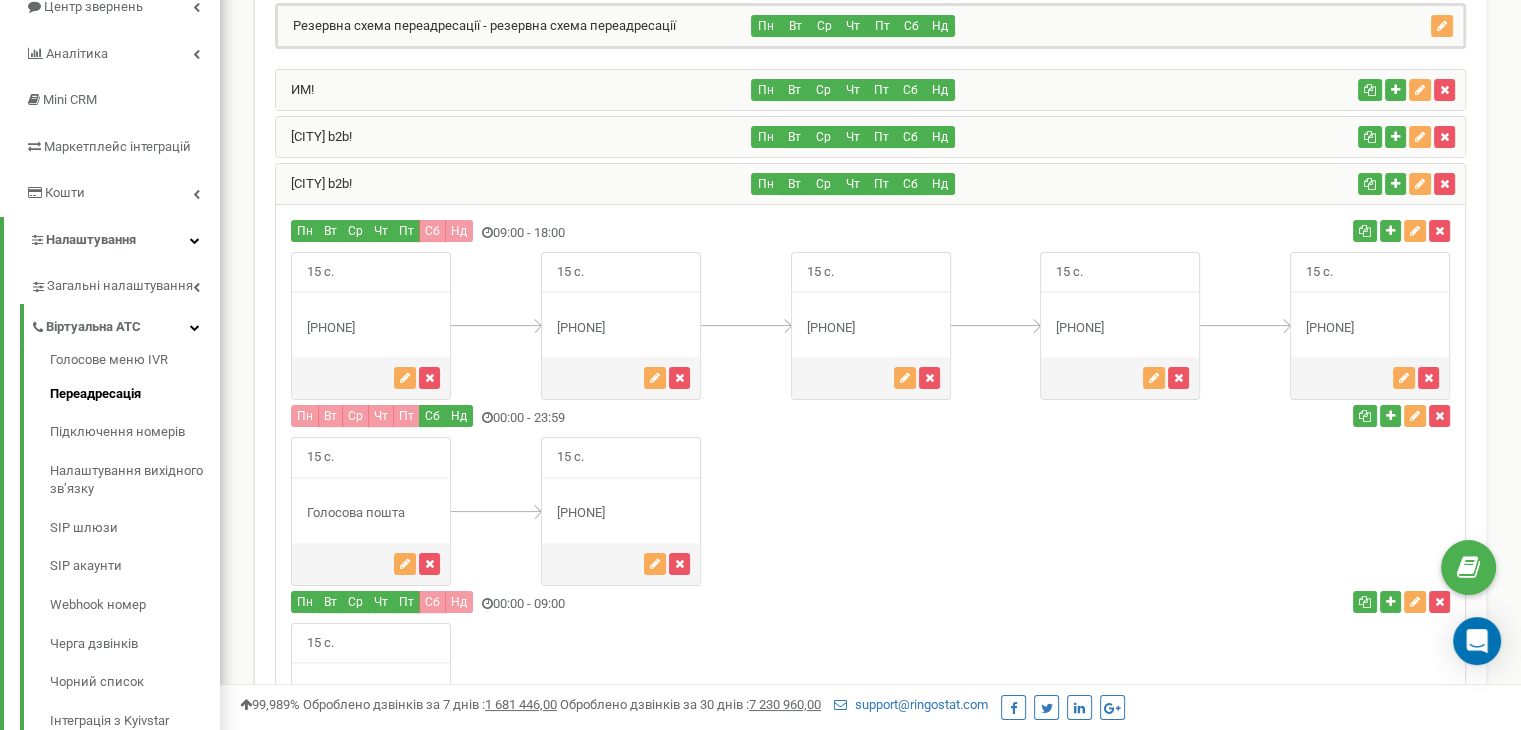 click on "15                                                                                    с." at bounding box center [371, 511] 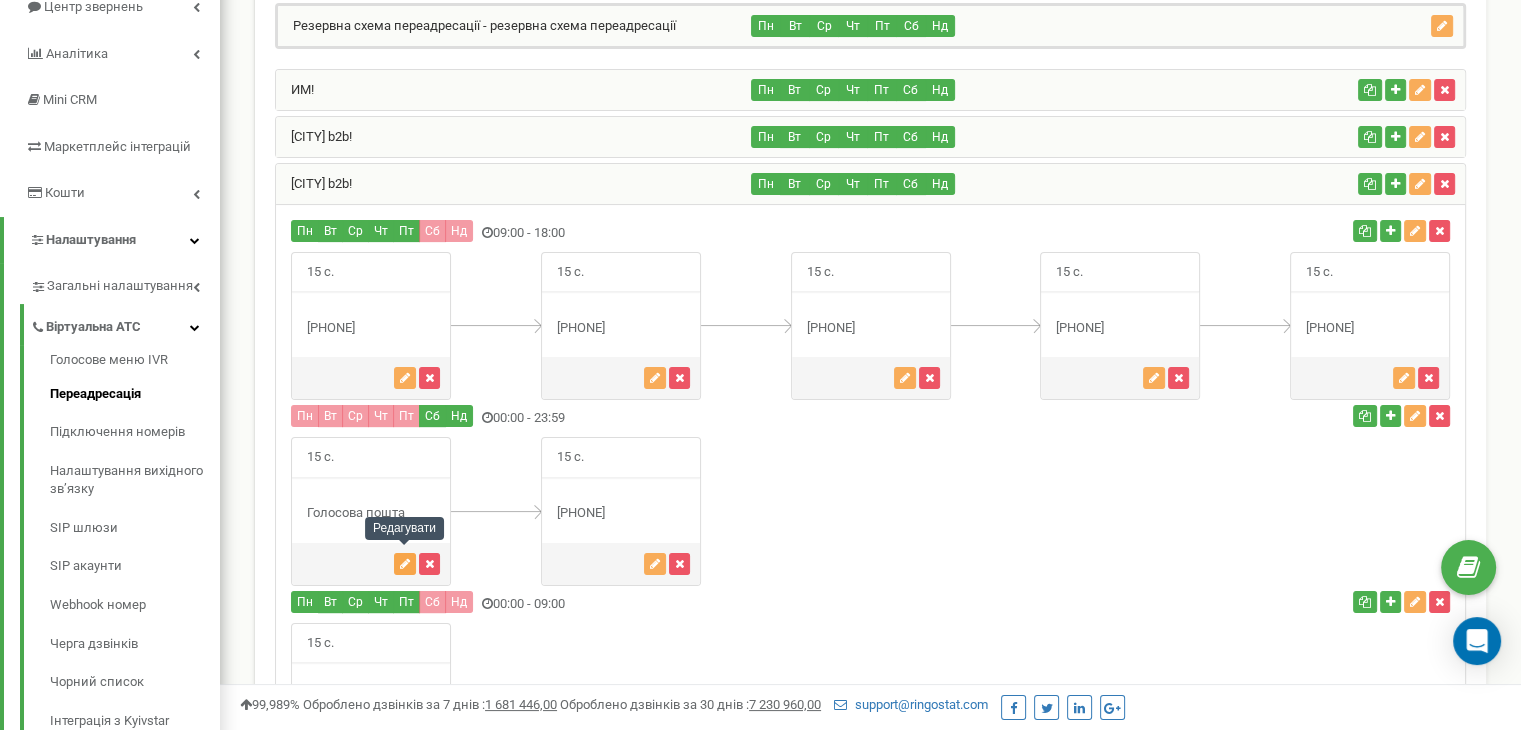 click at bounding box center [405, 564] 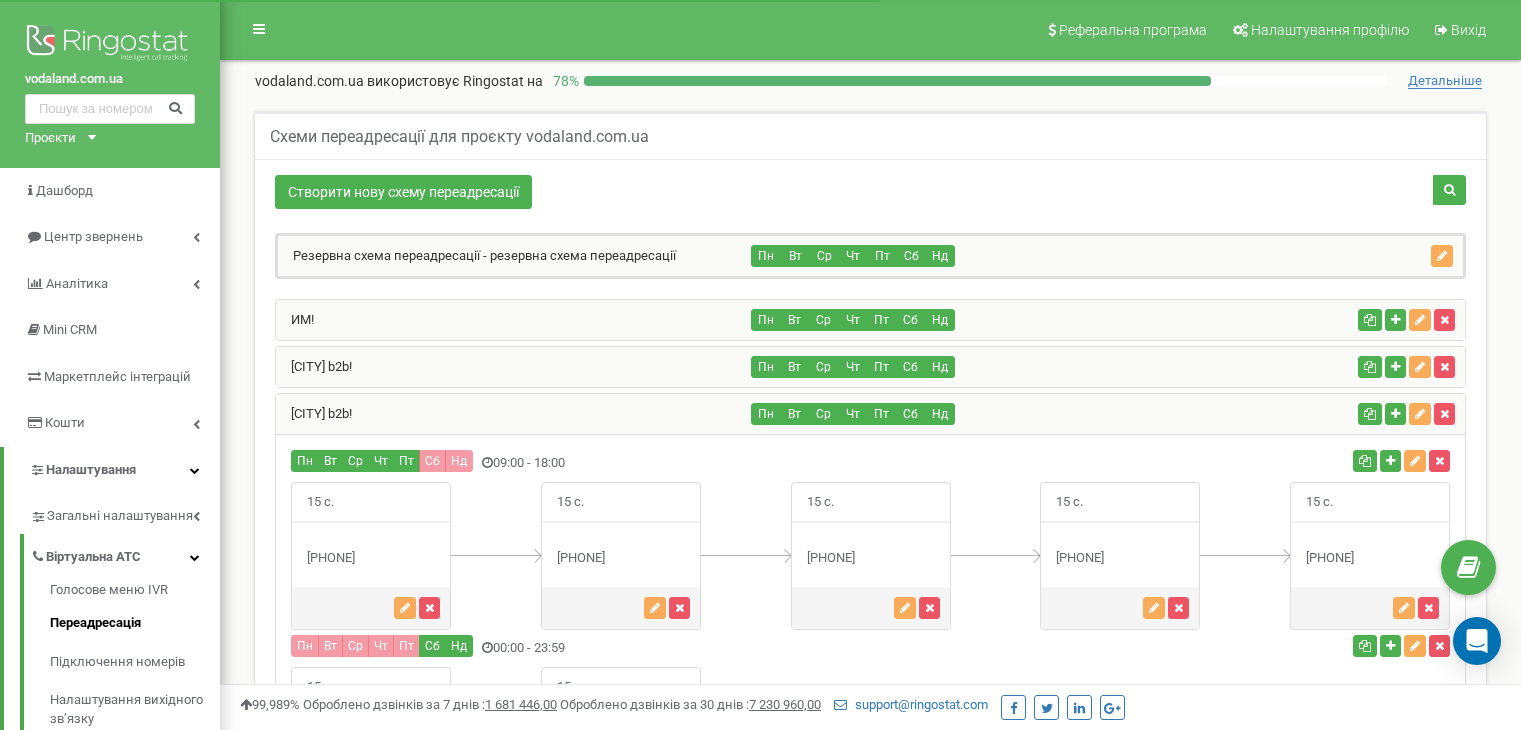 scroll, scrollTop: 230, scrollLeft: 0, axis: vertical 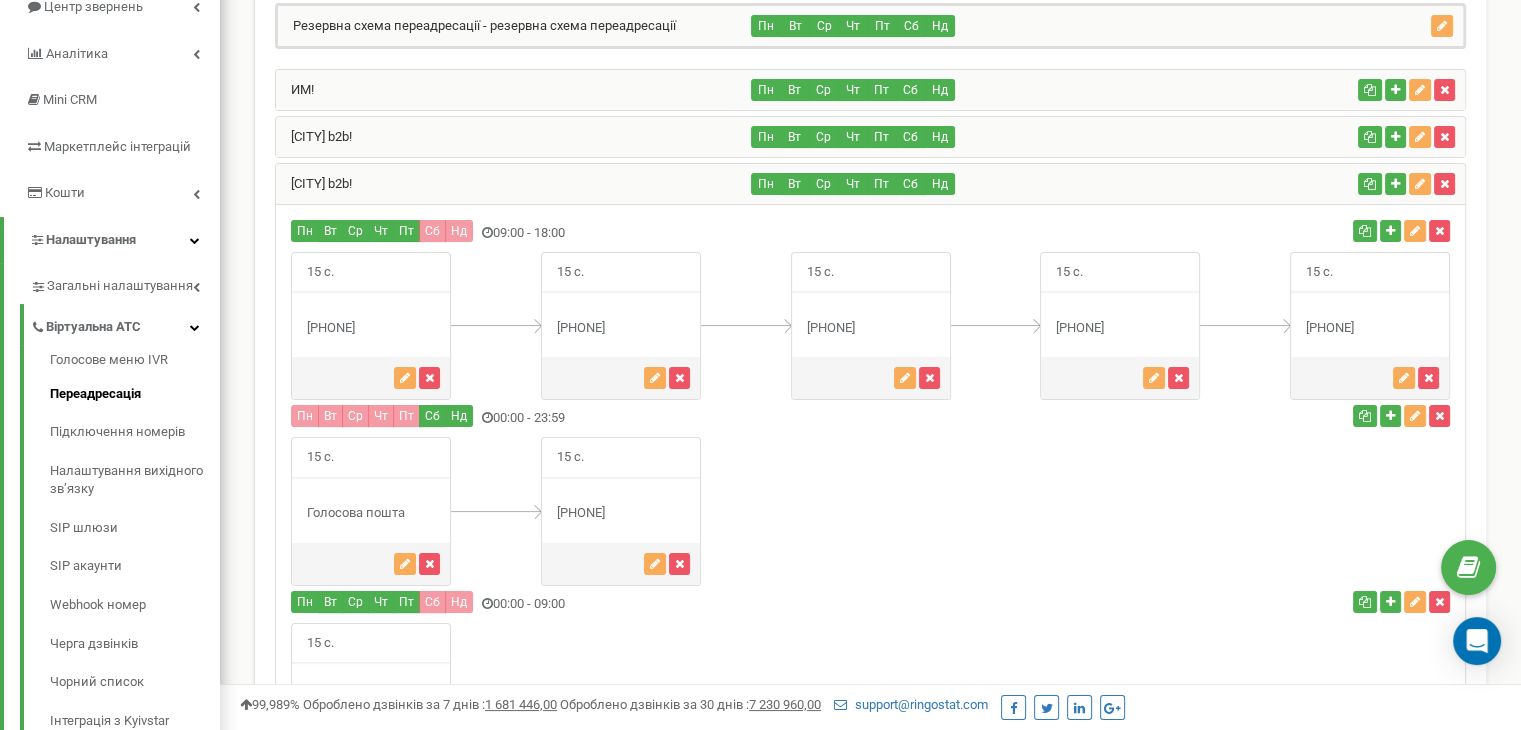 drag, startPoint x: 604, startPoint y: 451, endPoint x: 592, endPoint y: 453, distance: 12.165525 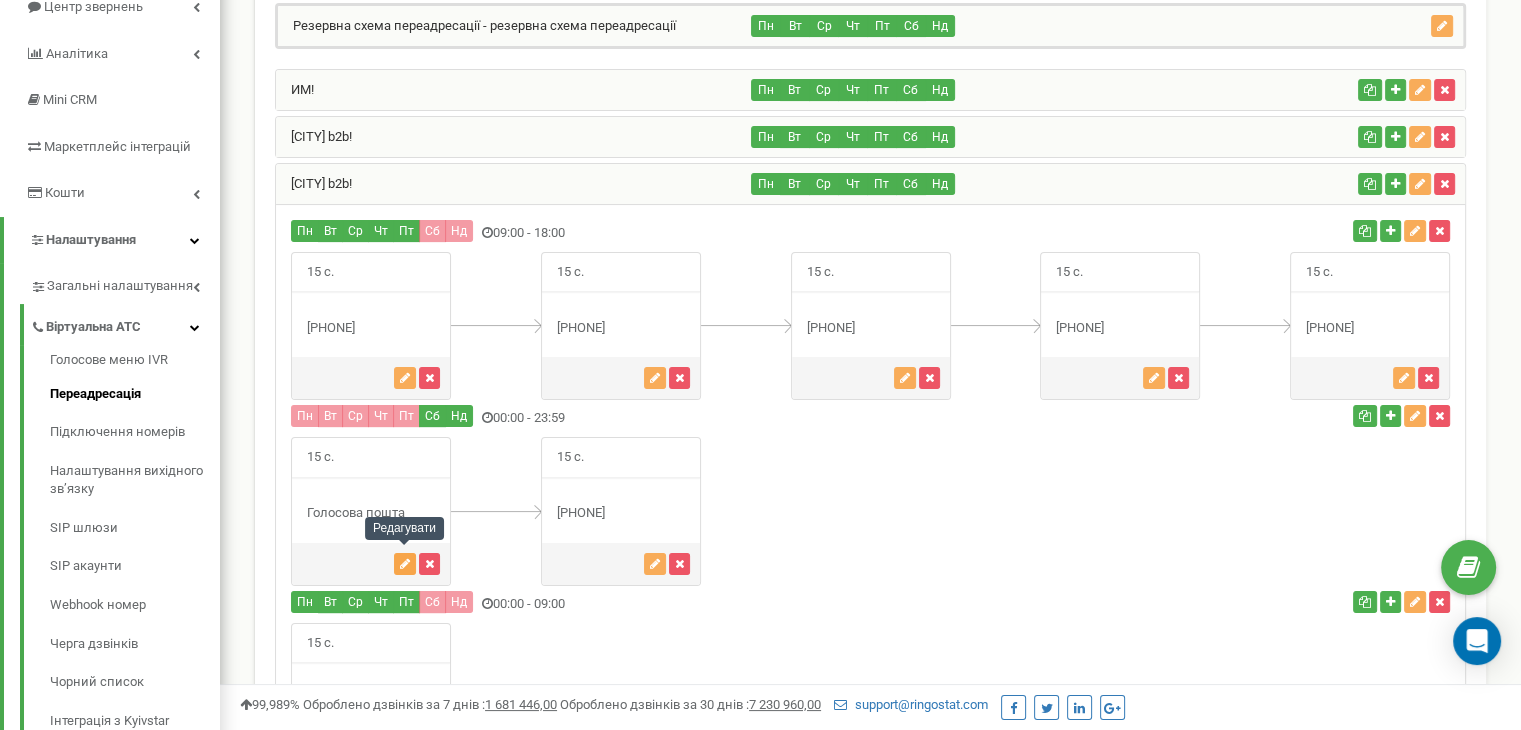 click at bounding box center [405, 564] 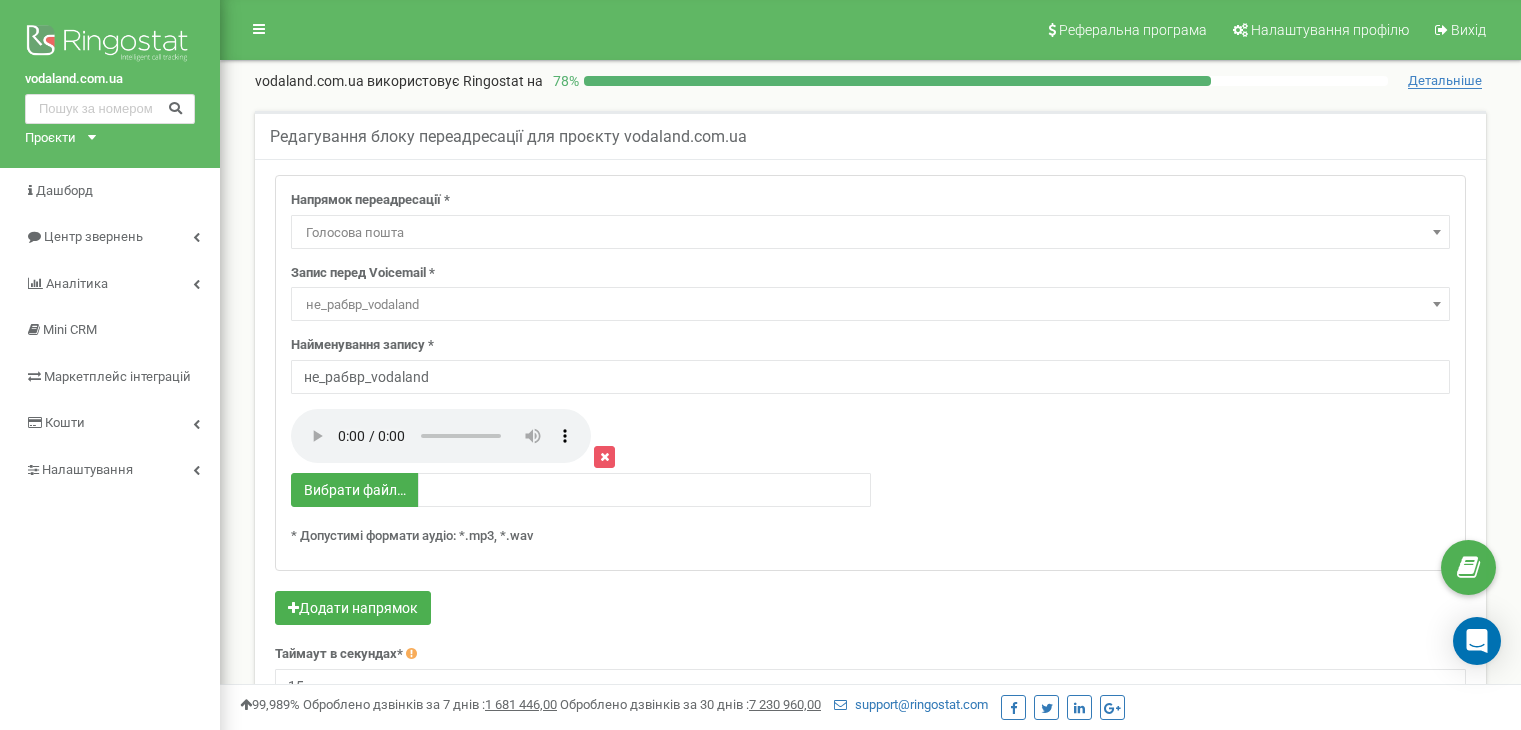 select on "Voicemail" 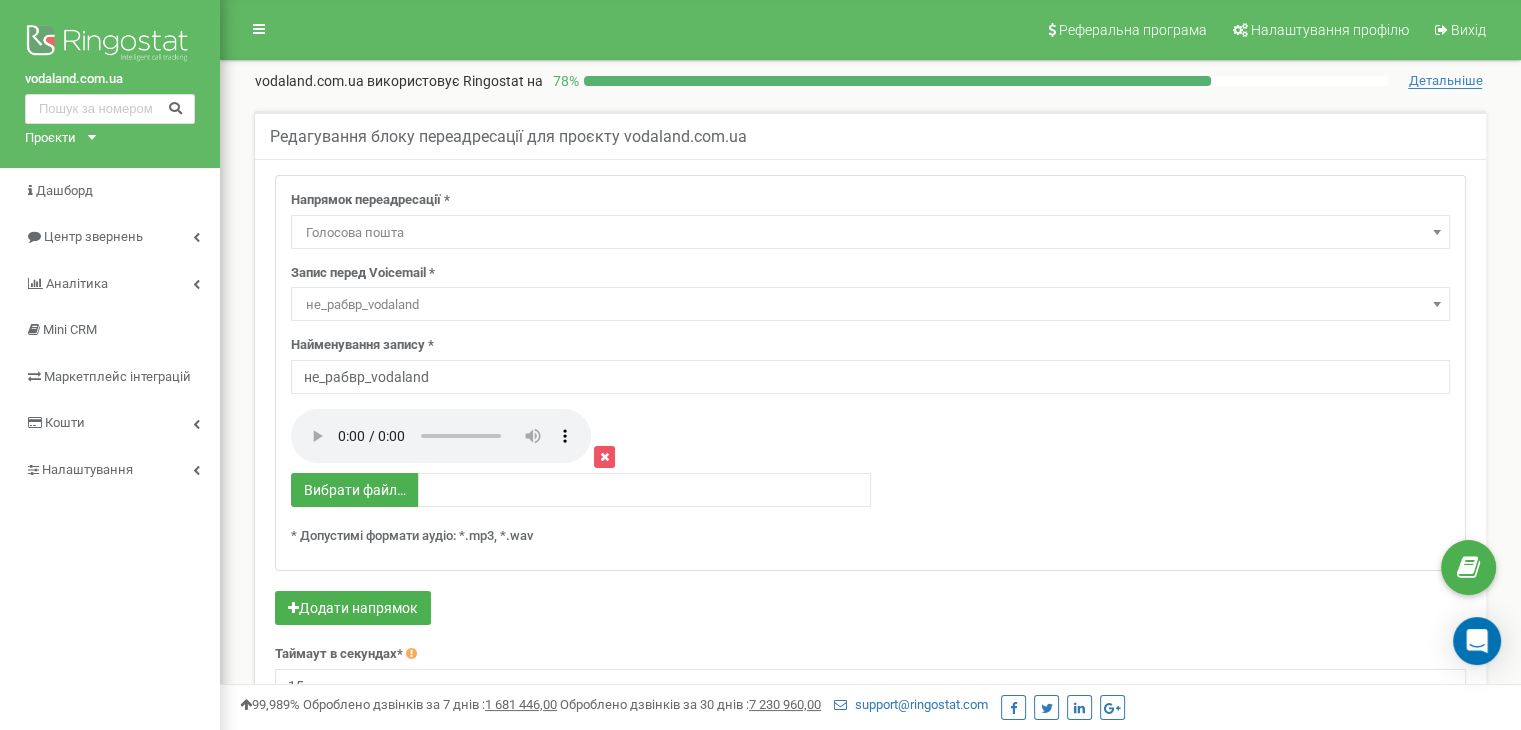 scroll, scrollTop: 0, scrollLeft: 0, axis: both 